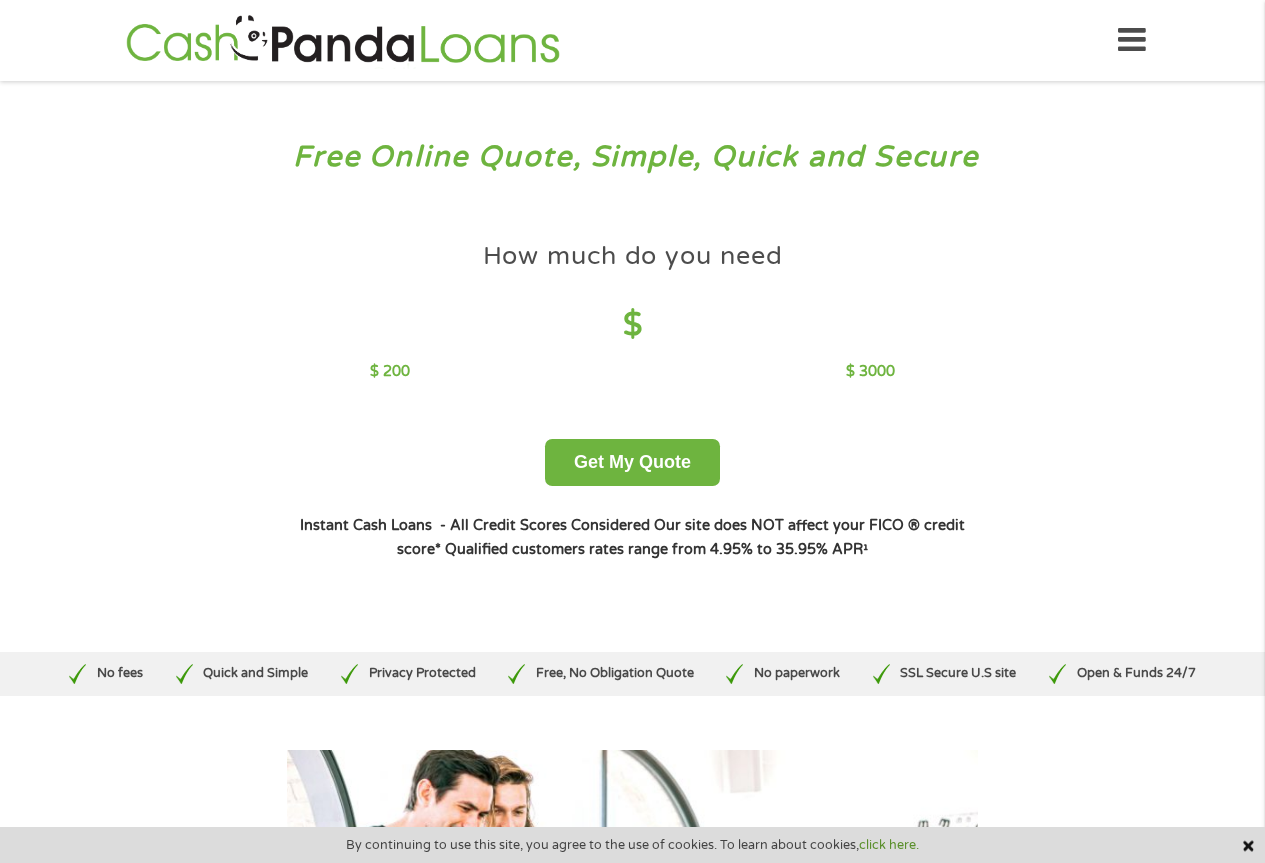 scroll, scrollTop: 0, scrollLeft: 0, axis: both 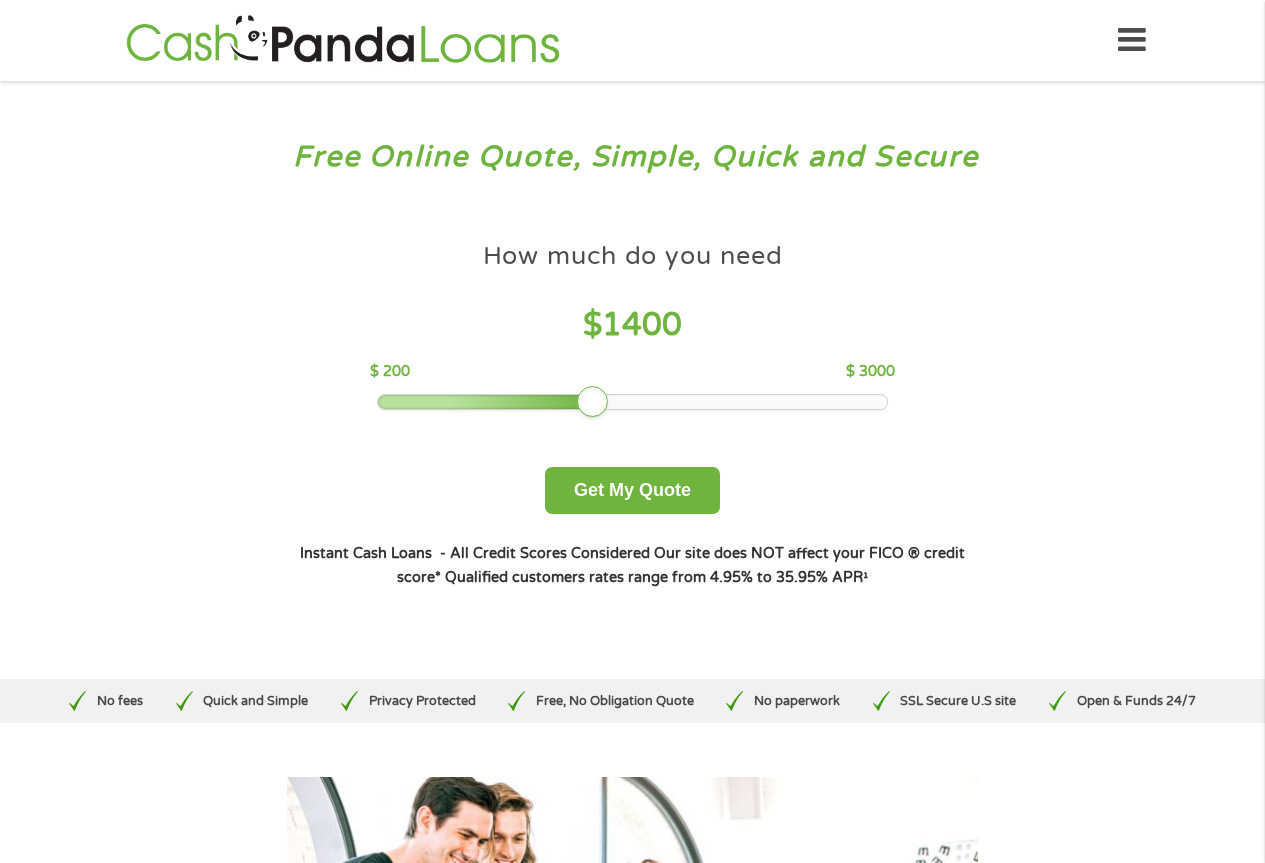 click at bounding box center (632, 402) 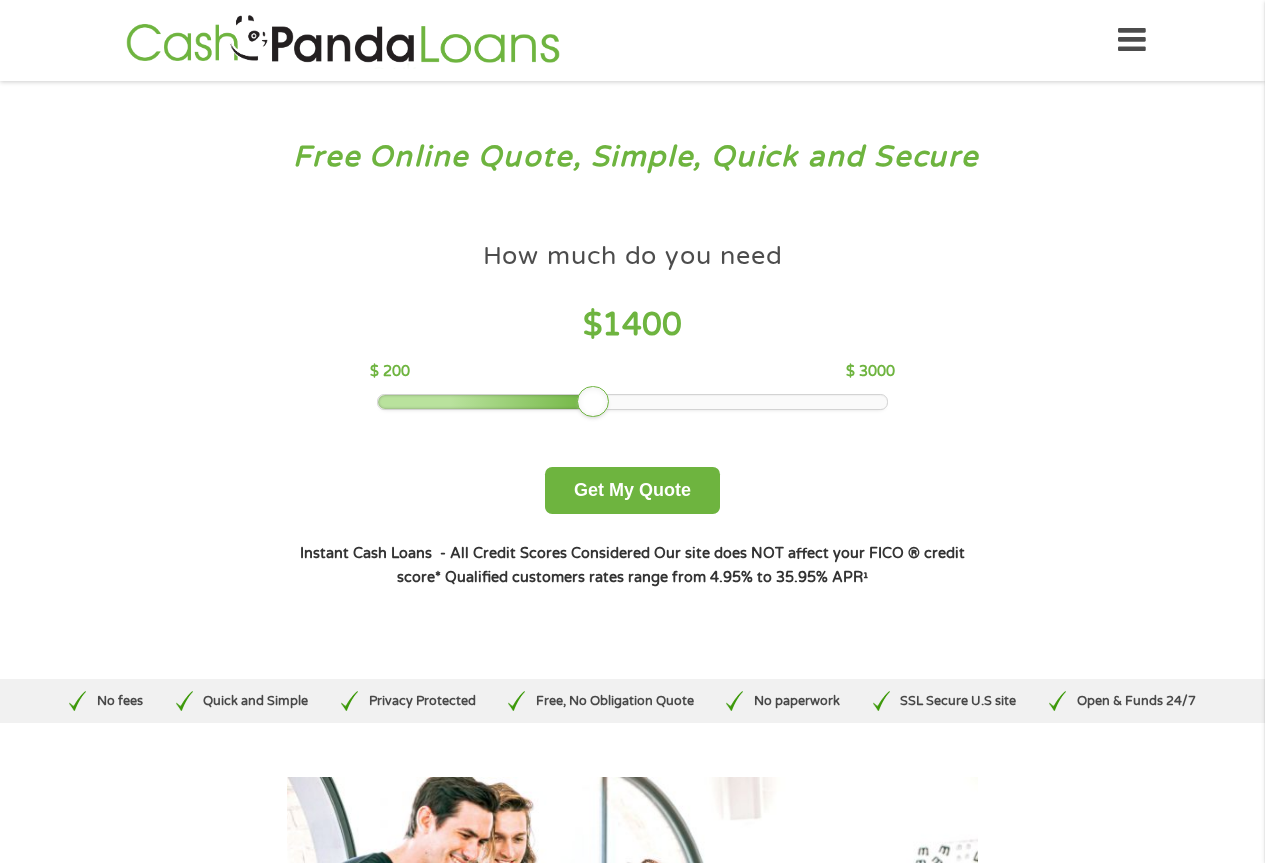 click at bounding box center (632, 402) 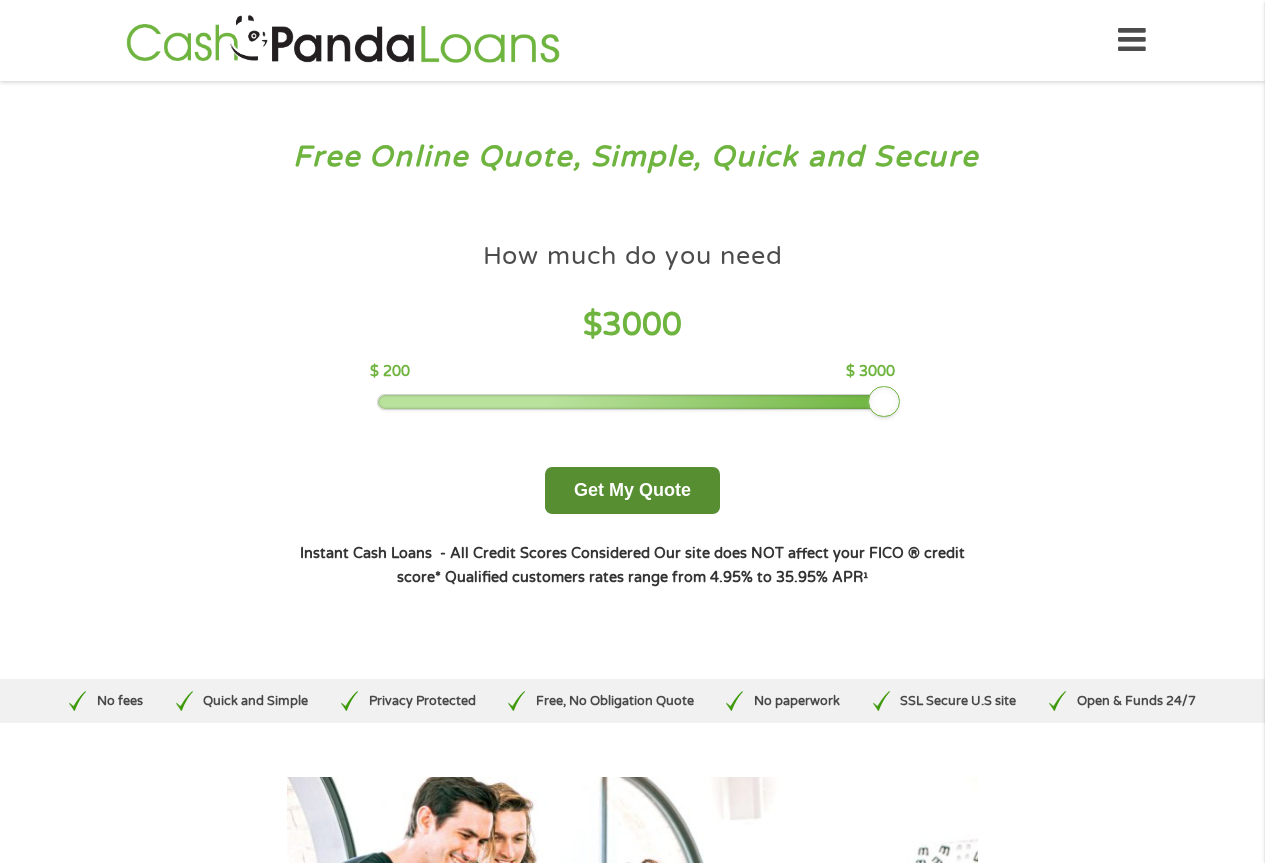 click on "Get My Quote" at bounding box center [632, 490] 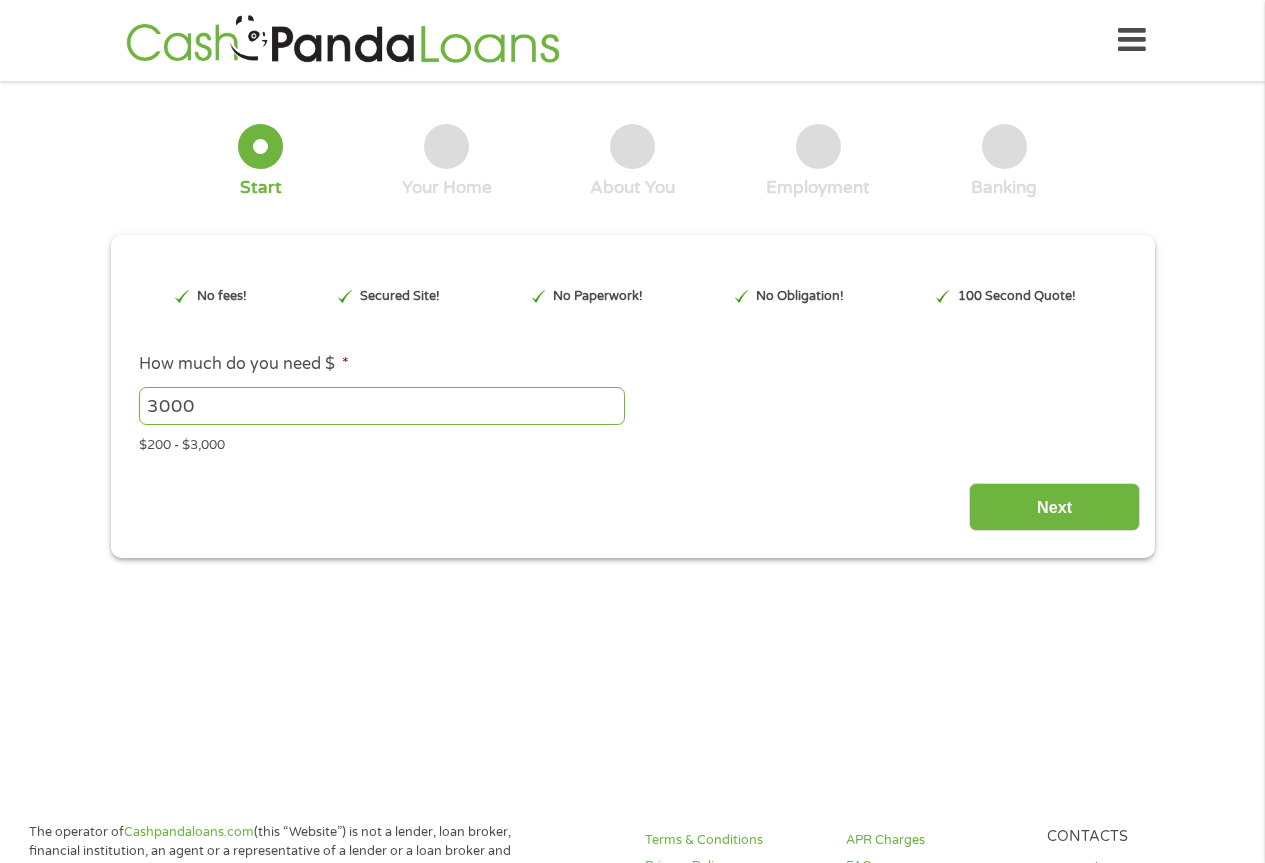 scroll, scrollTop: 0, scrollLeft: 0, axis: both 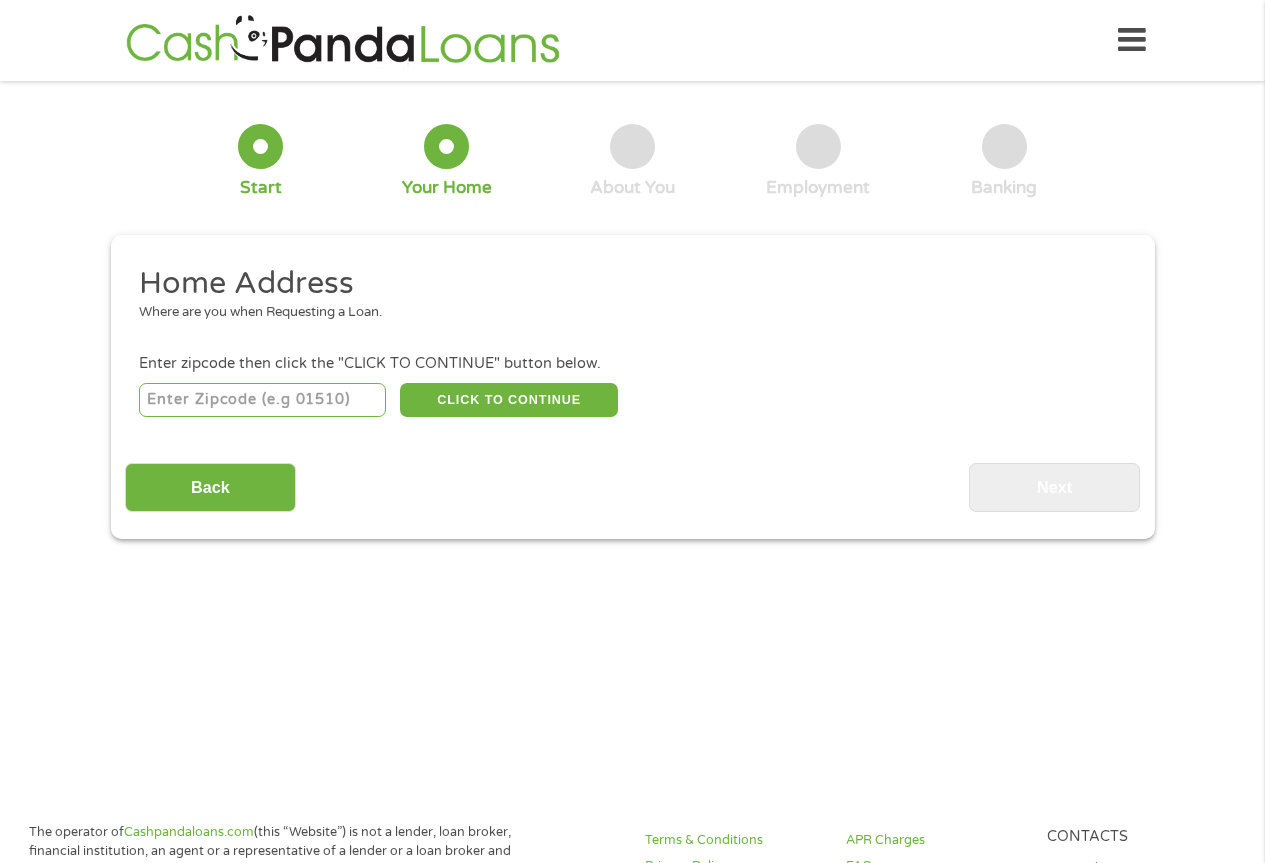 click at bounding box center [262, 400] 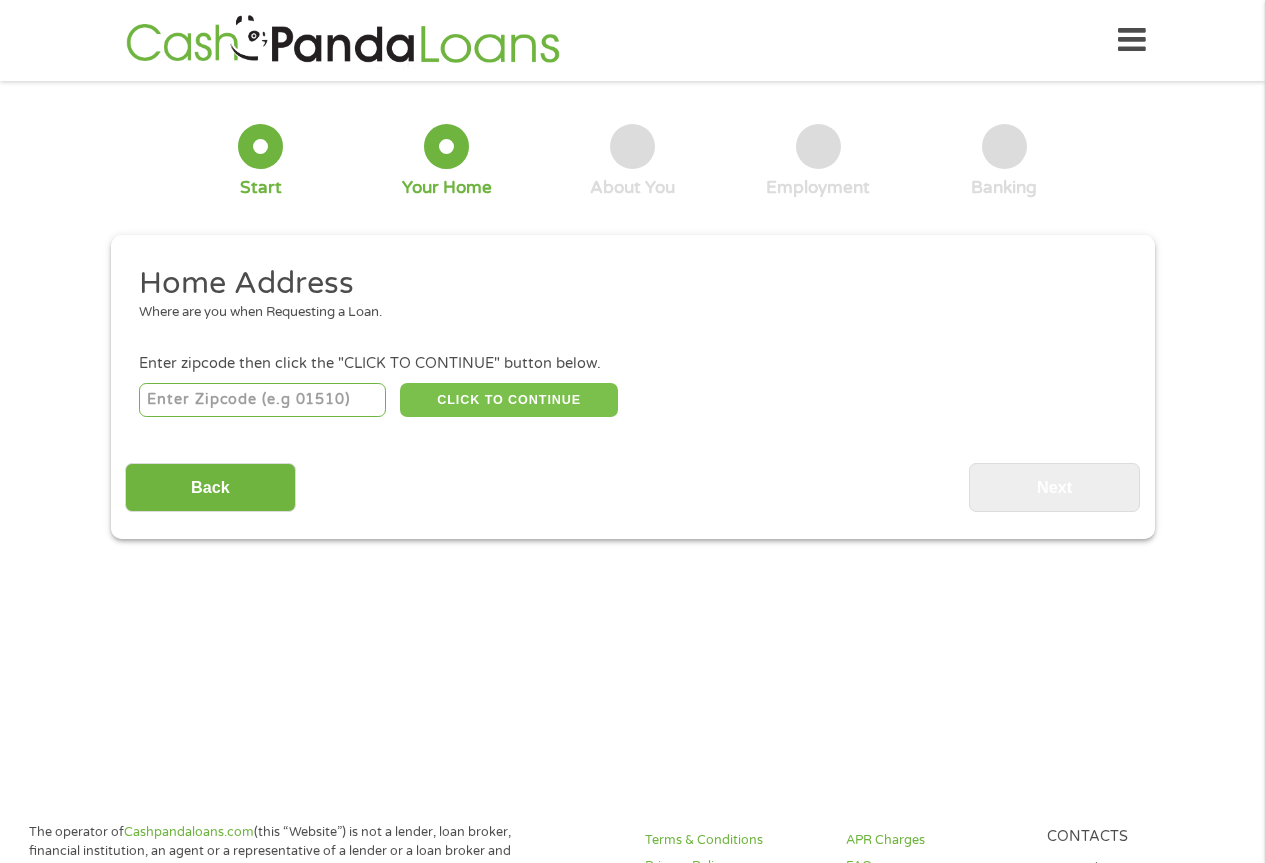 type on "[POSTAL_CODE]" 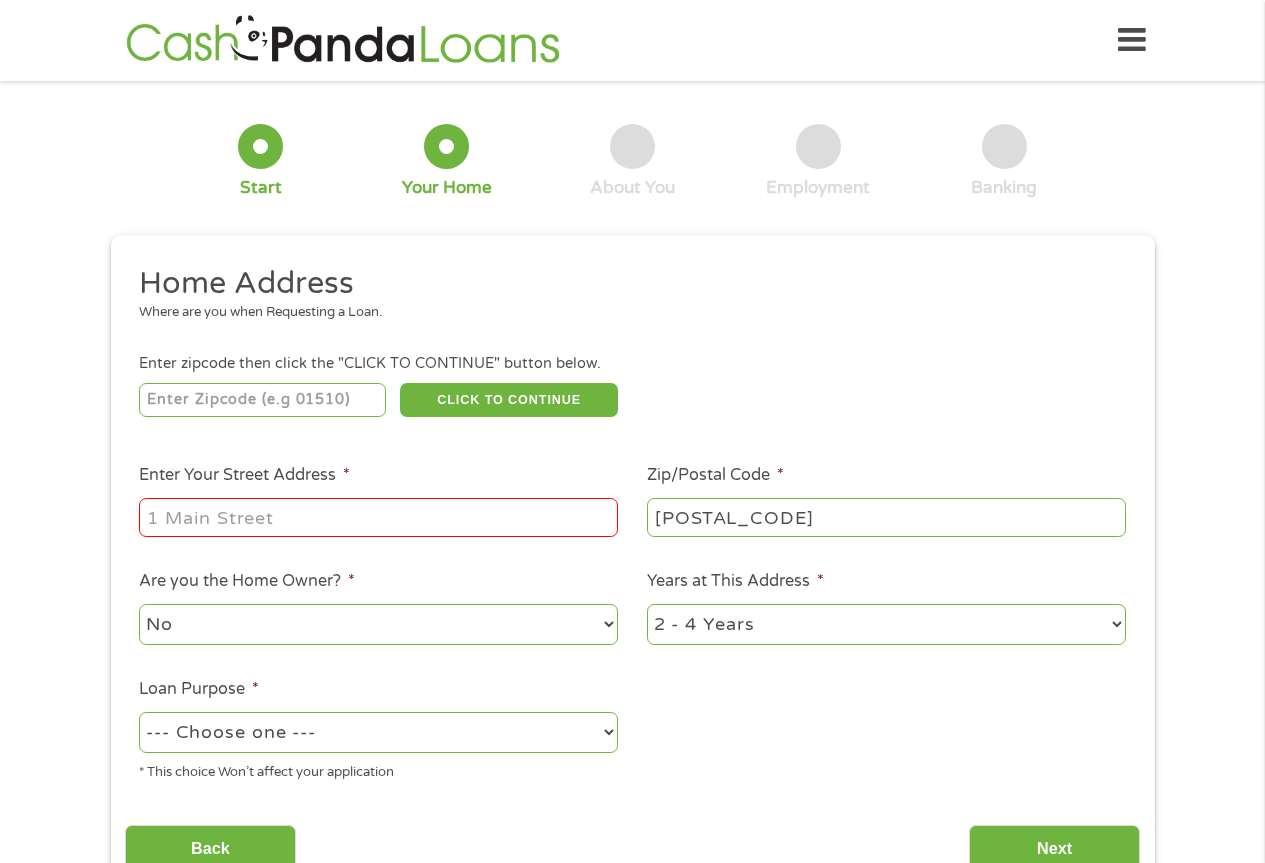 click on "Enter Your Street Address *" at bounding box center [378, 517] 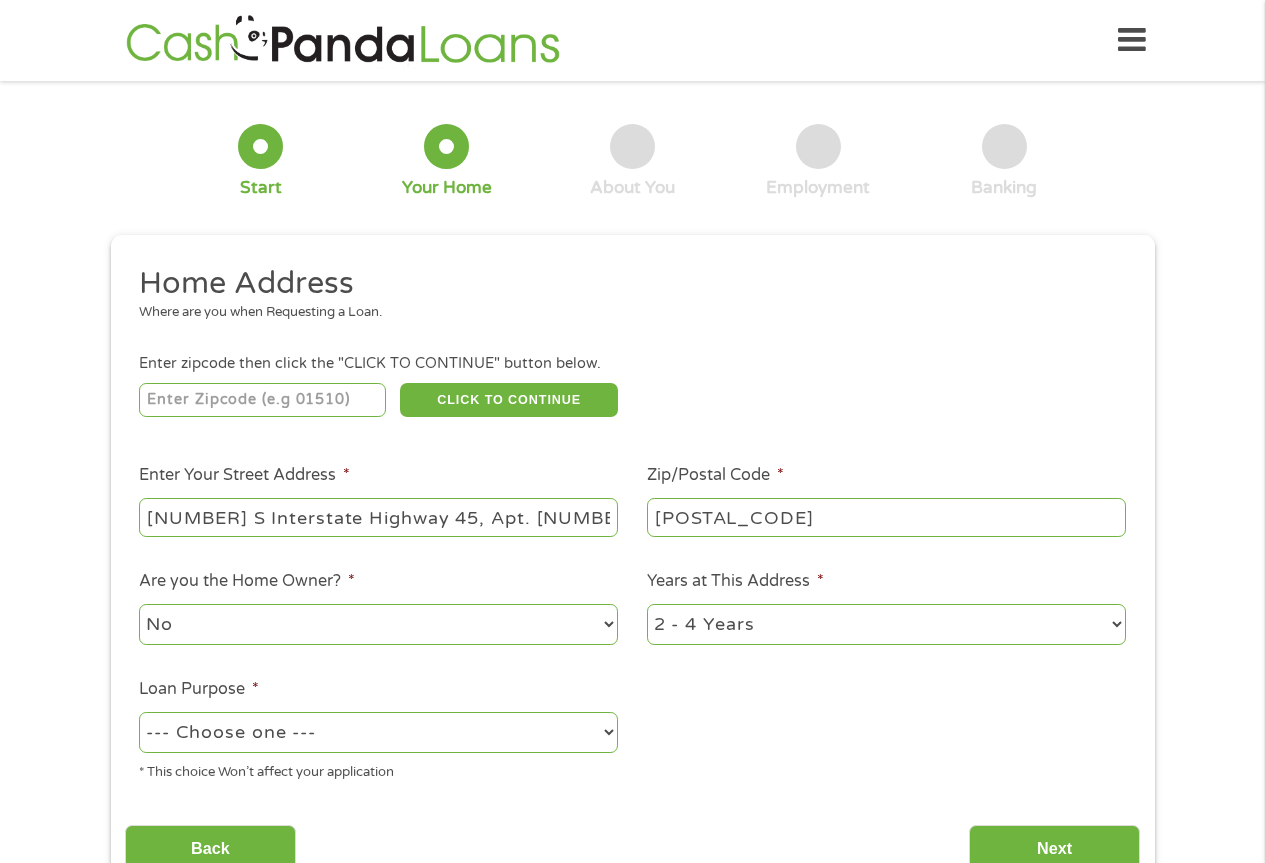 type on "[NUMBER] S Interstate Highway 45, Apt. [NUMBER]" 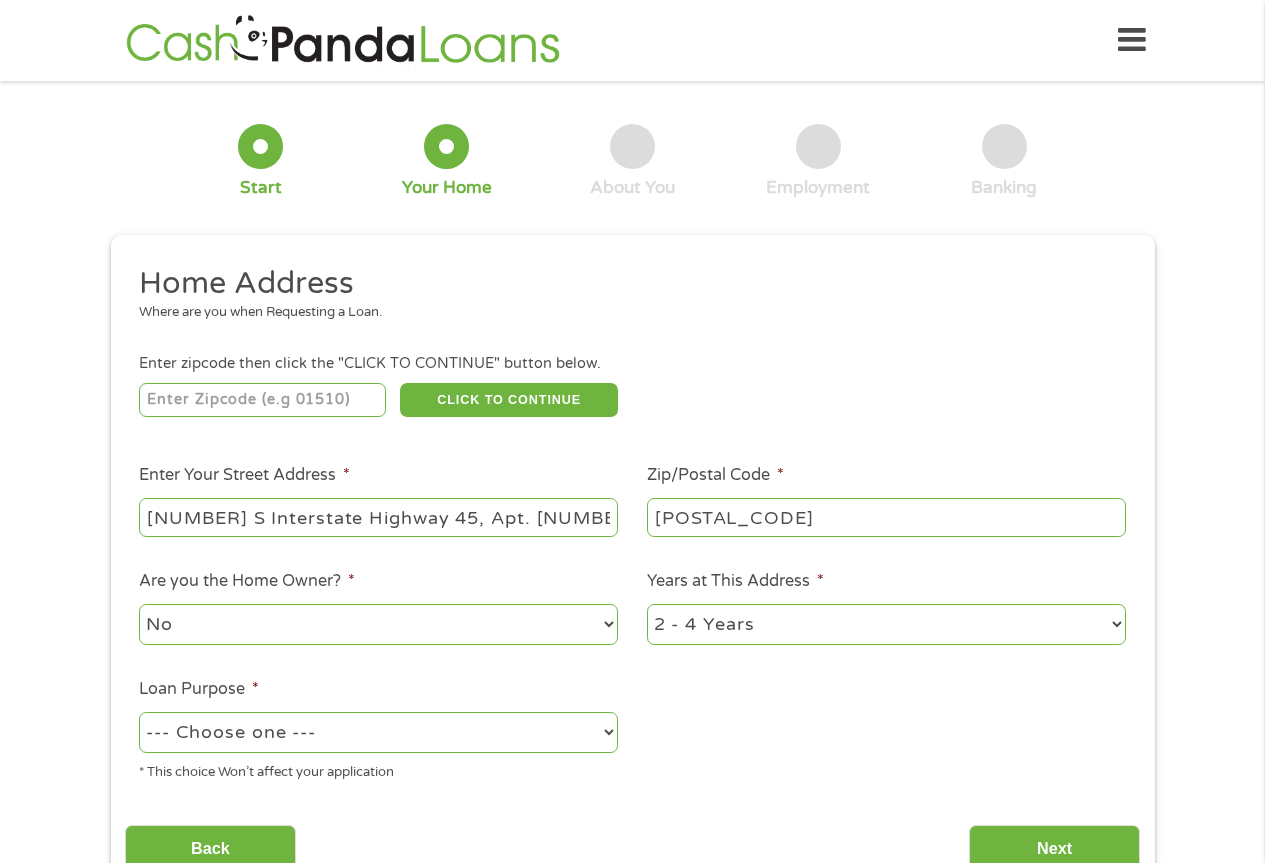 click on "No Yes" at bounding box center (378, 624) 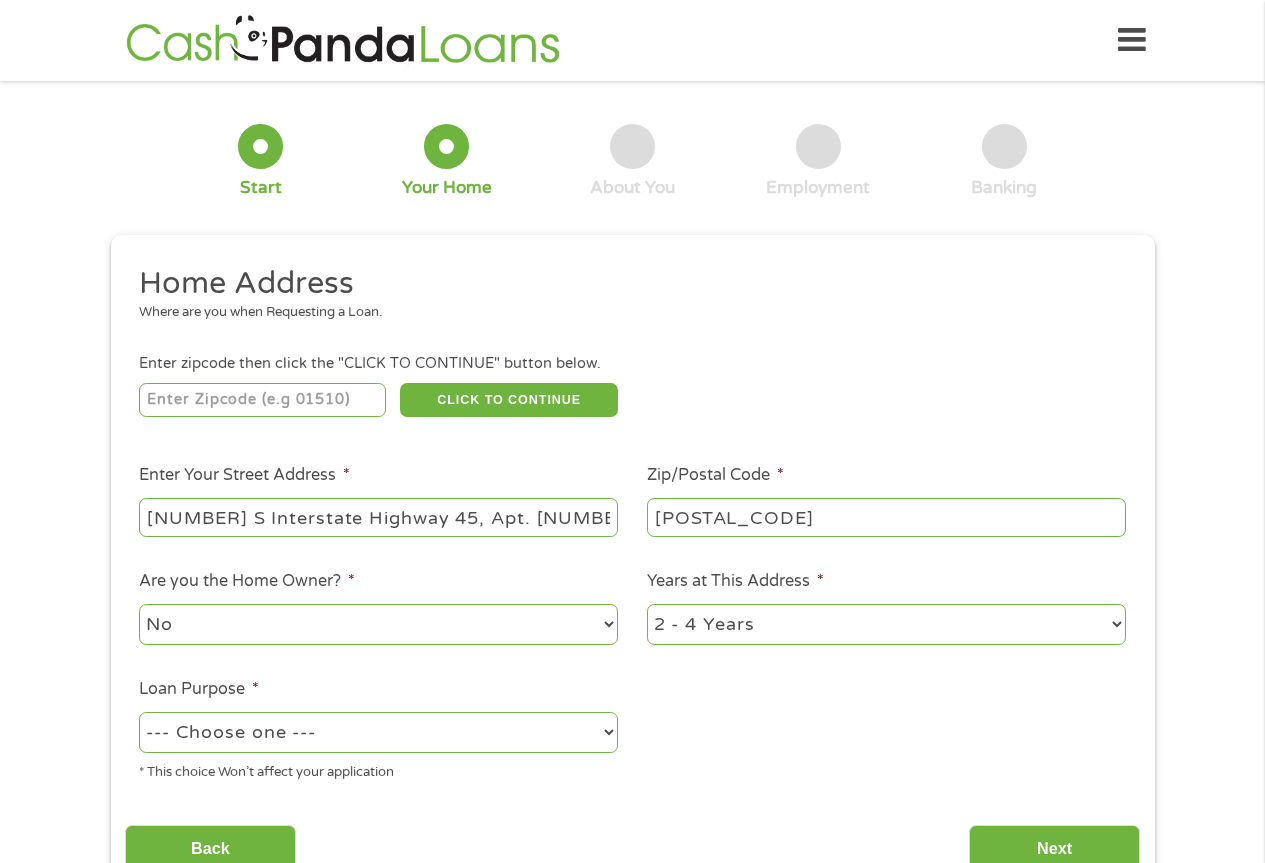 click on "No Yes" at bounding box center (378, 624) 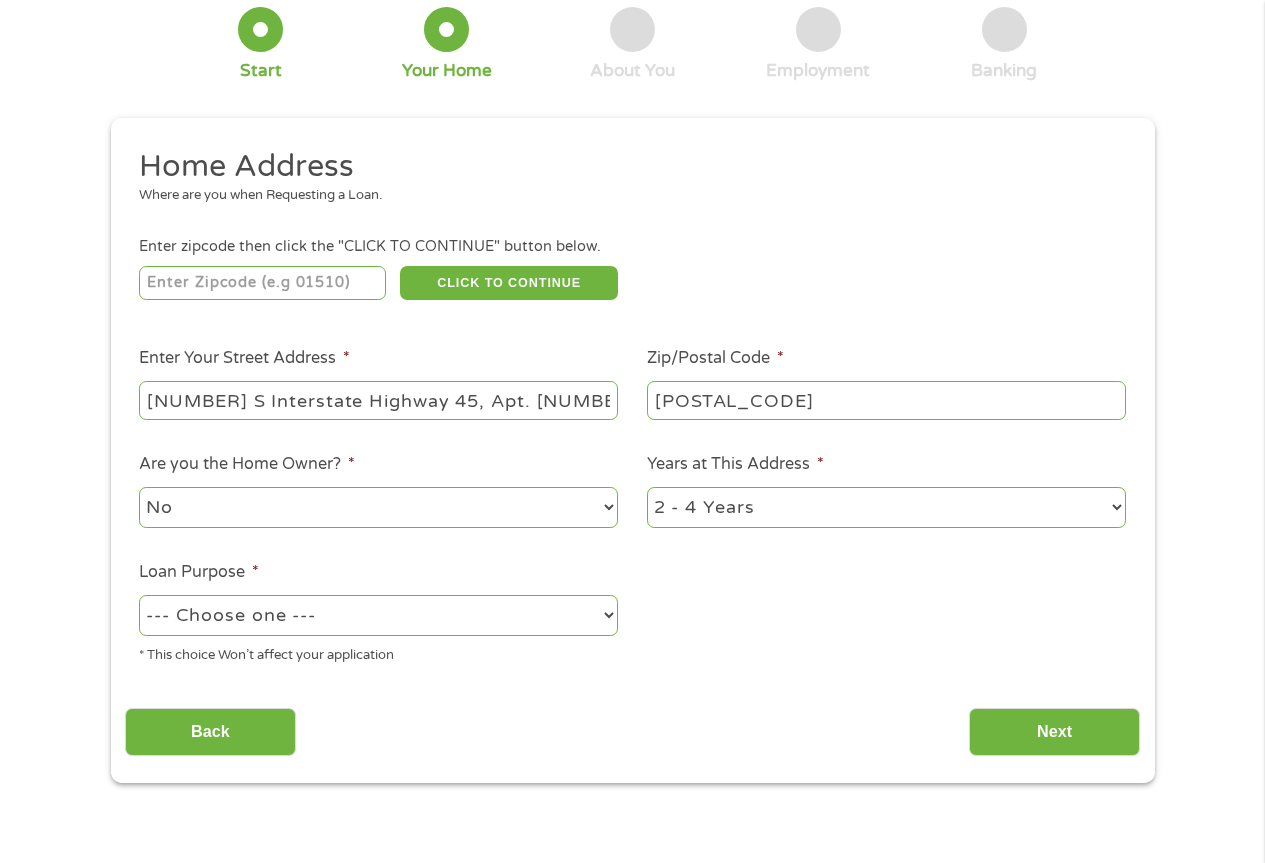scroll, scrollTop: 200, scrollLeft: 0, axis: vertical 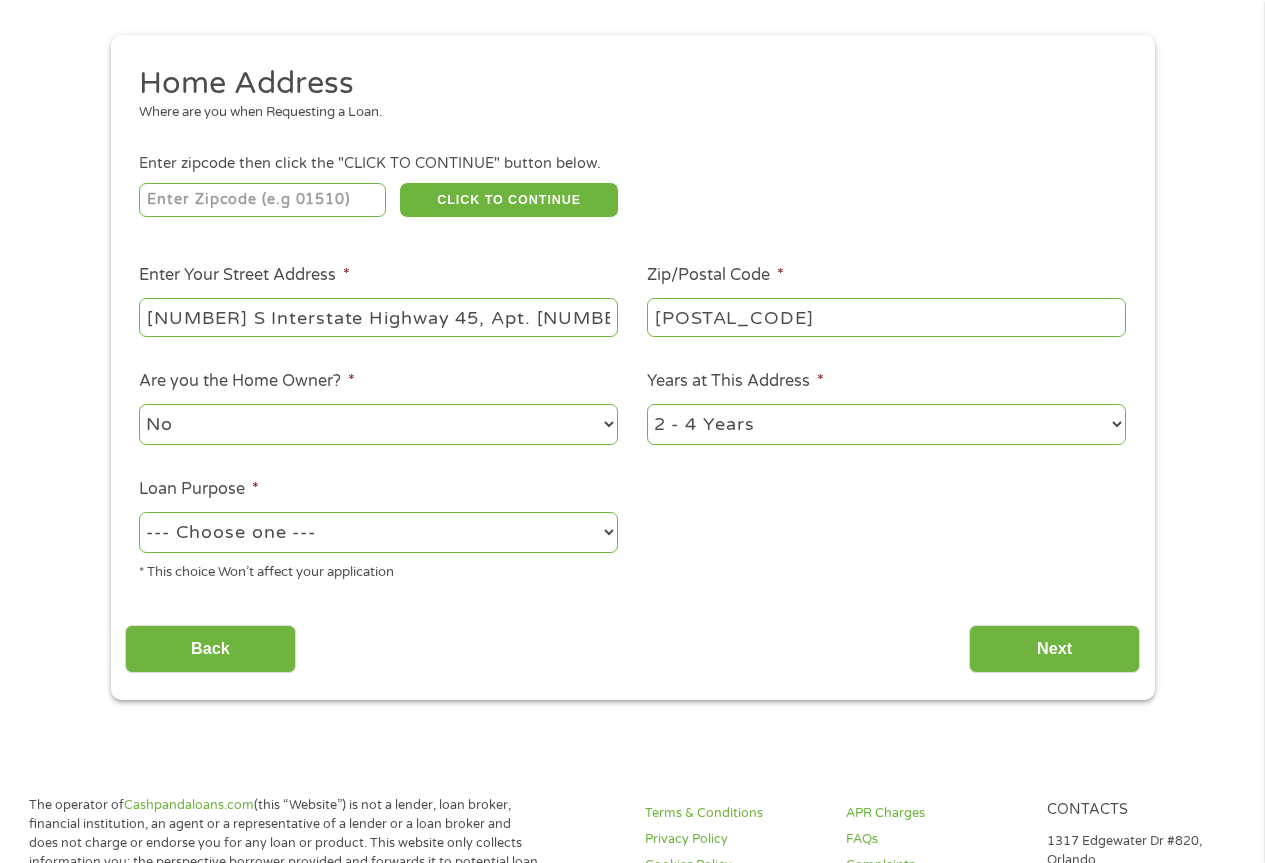 click on "--- Choose one --- Pay Bills Debt Consolidation Home Improvement Major Purchase Car Loan Short Term Cash Medical Expenses Other" at bounding box center [378, 532] 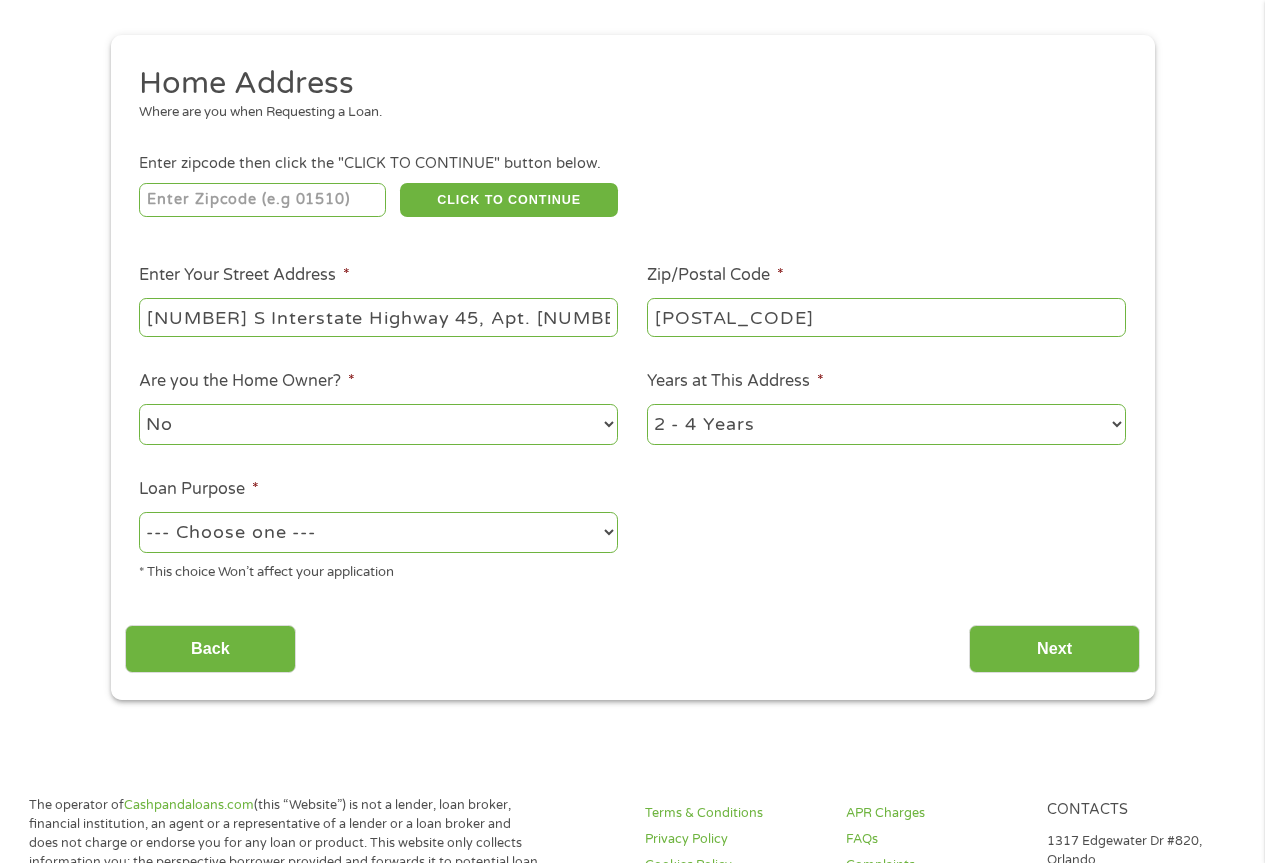 select on "other" 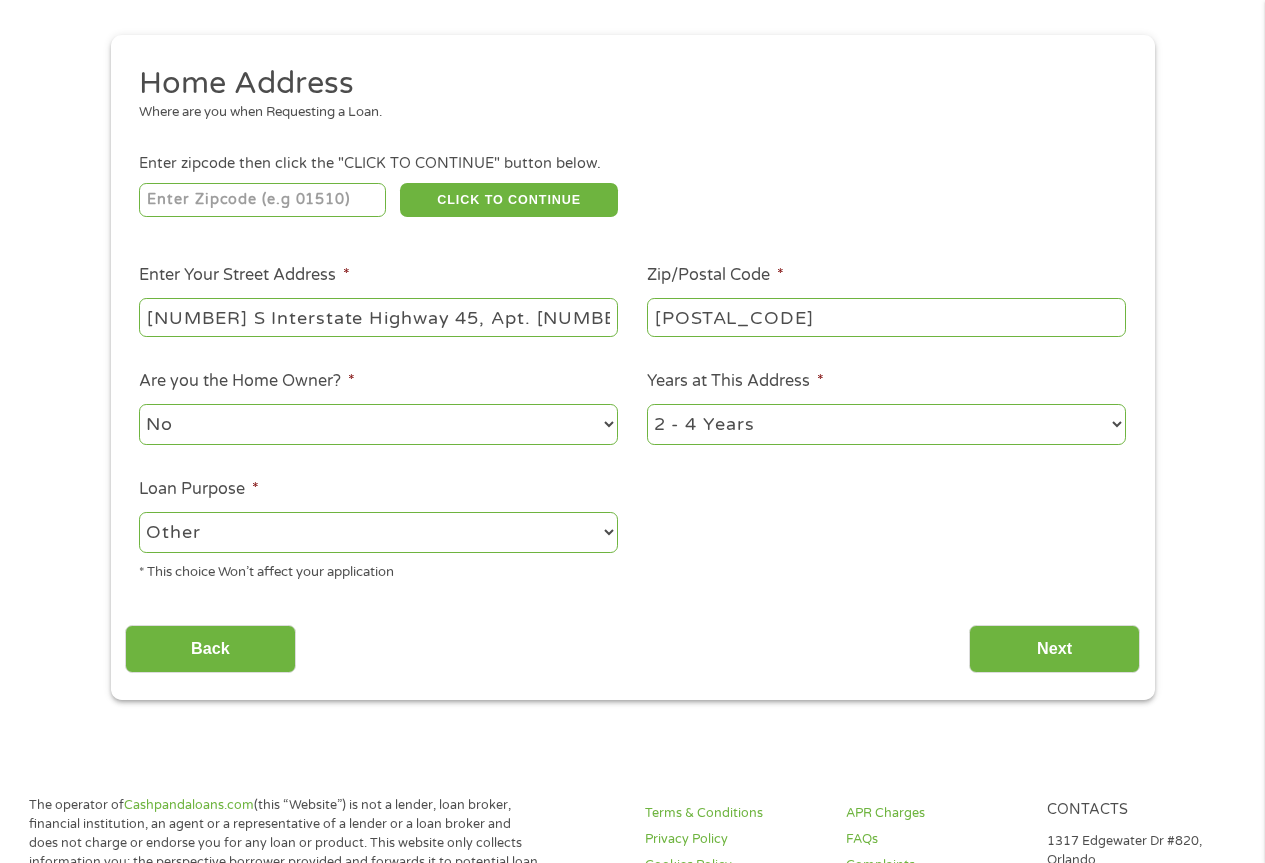 click on "--- Choose one --- Pay Bills Debt Consolidation Home Improvement Major Purchase Car Loan Short Term Cash Medical Expenses Other" at bounding box center [378, 532] 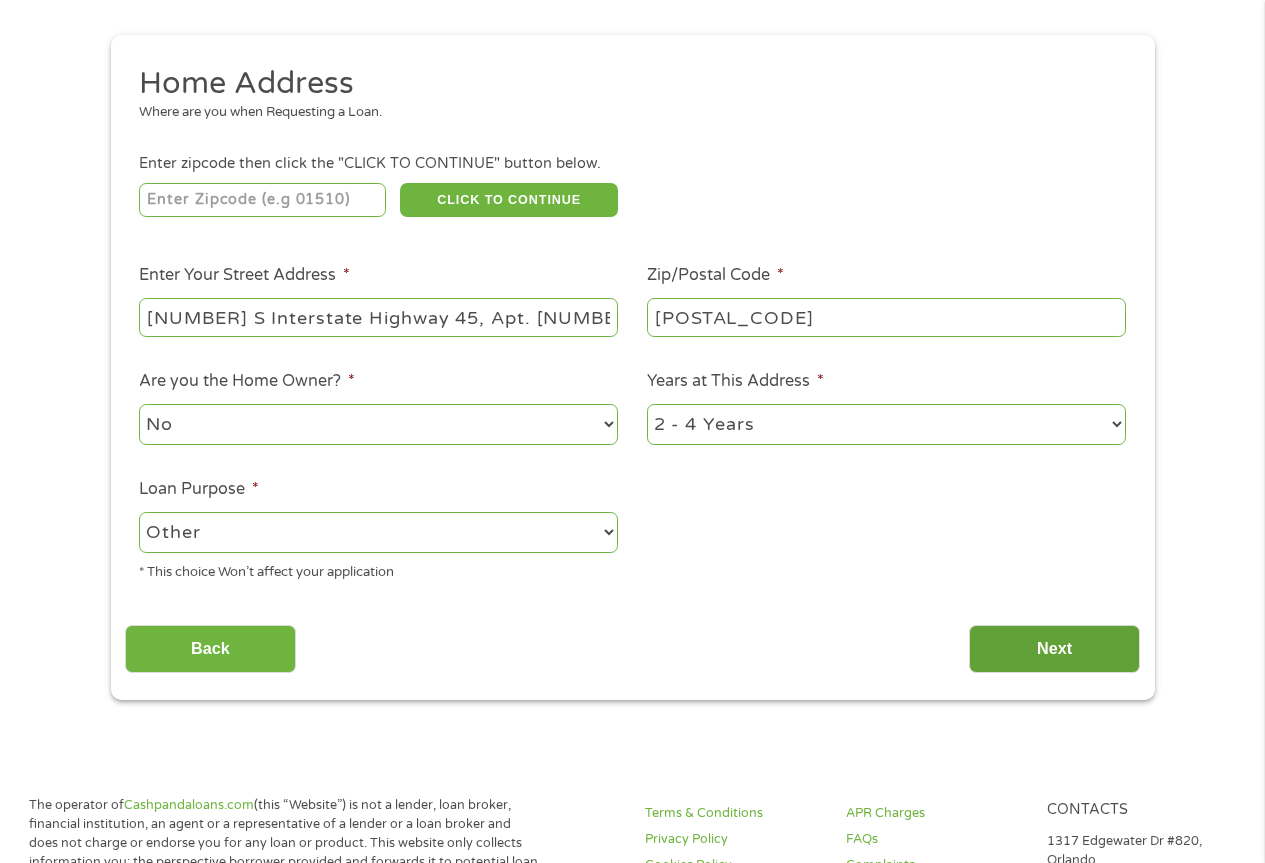 click on "Next" at bounding box center (1054, 649) 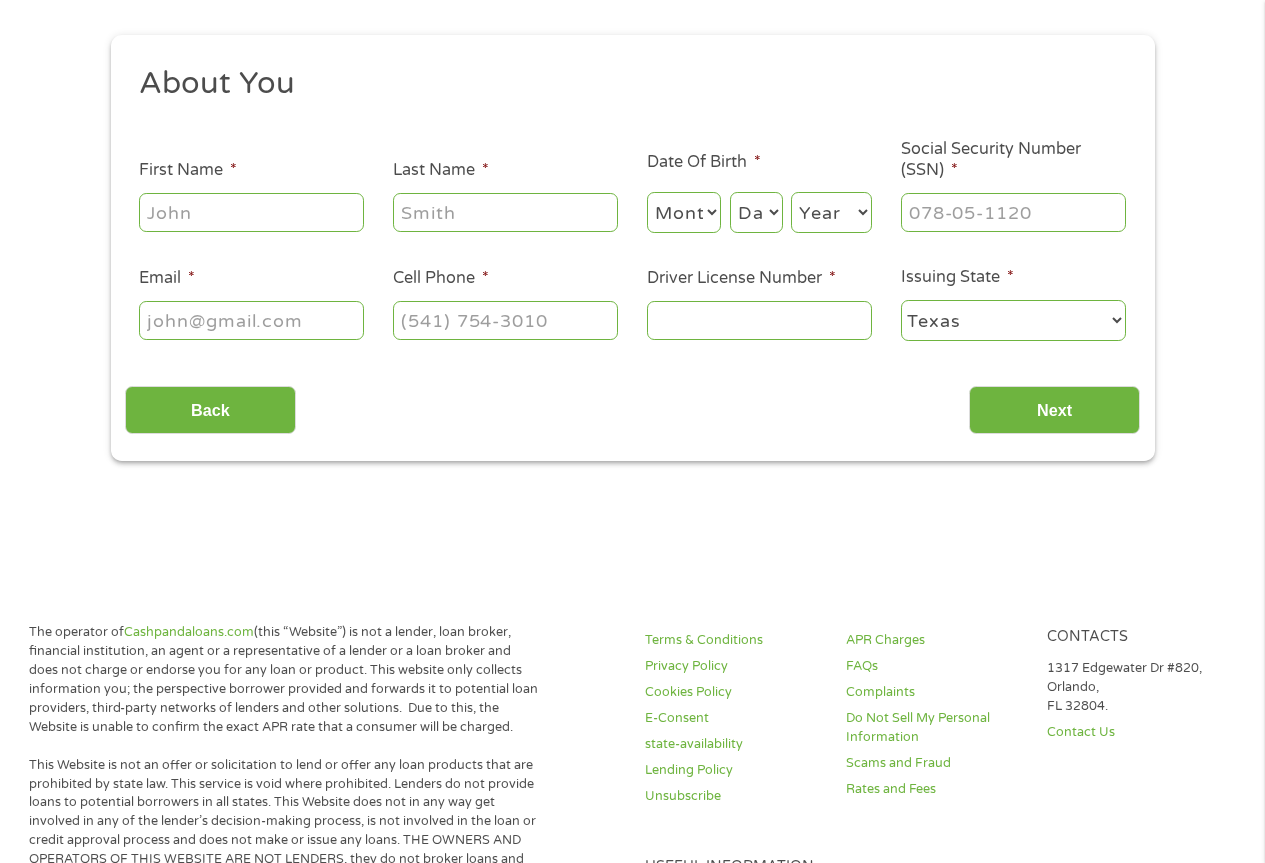 scroll, scrollTop: 78, scrollLeft: 0, axis: vertical 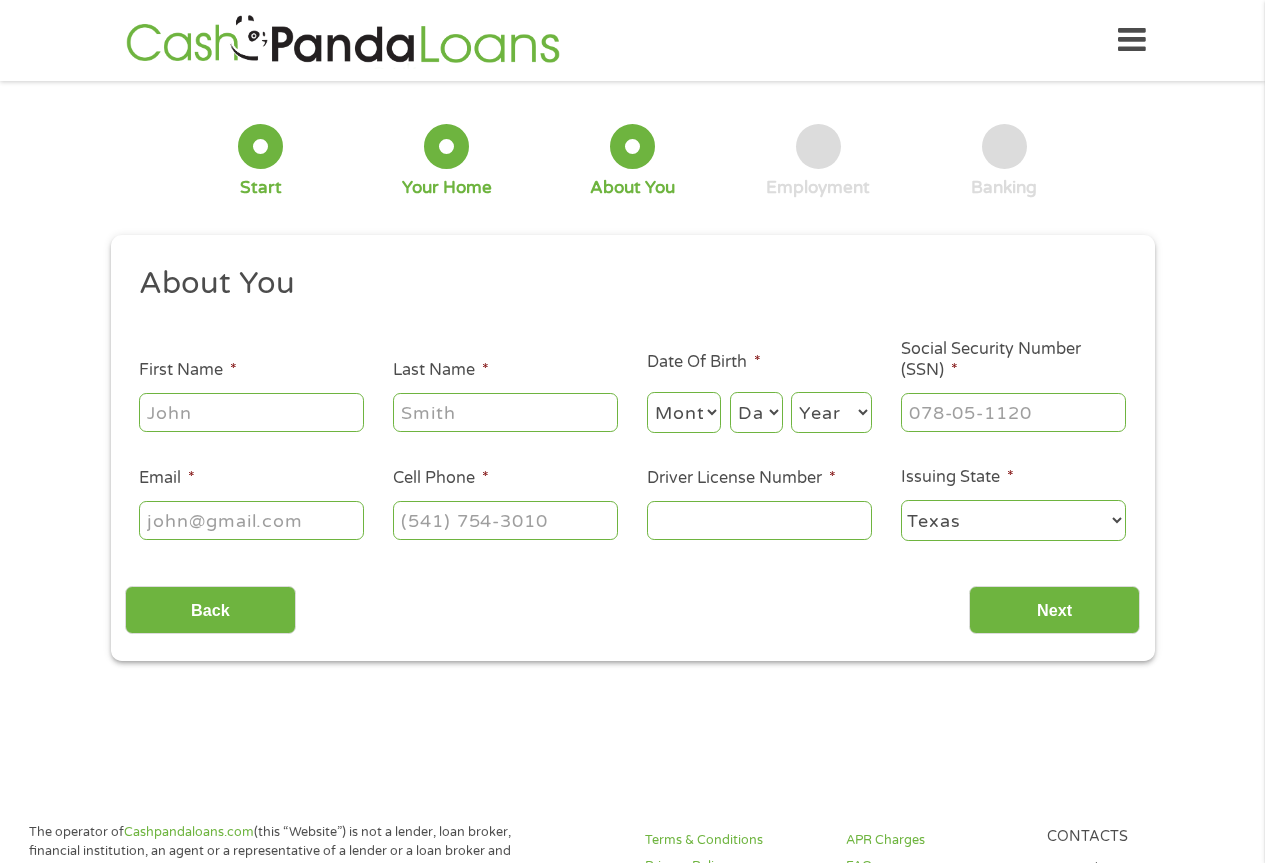 click on "First Name *" at bounding box center (251, 412) 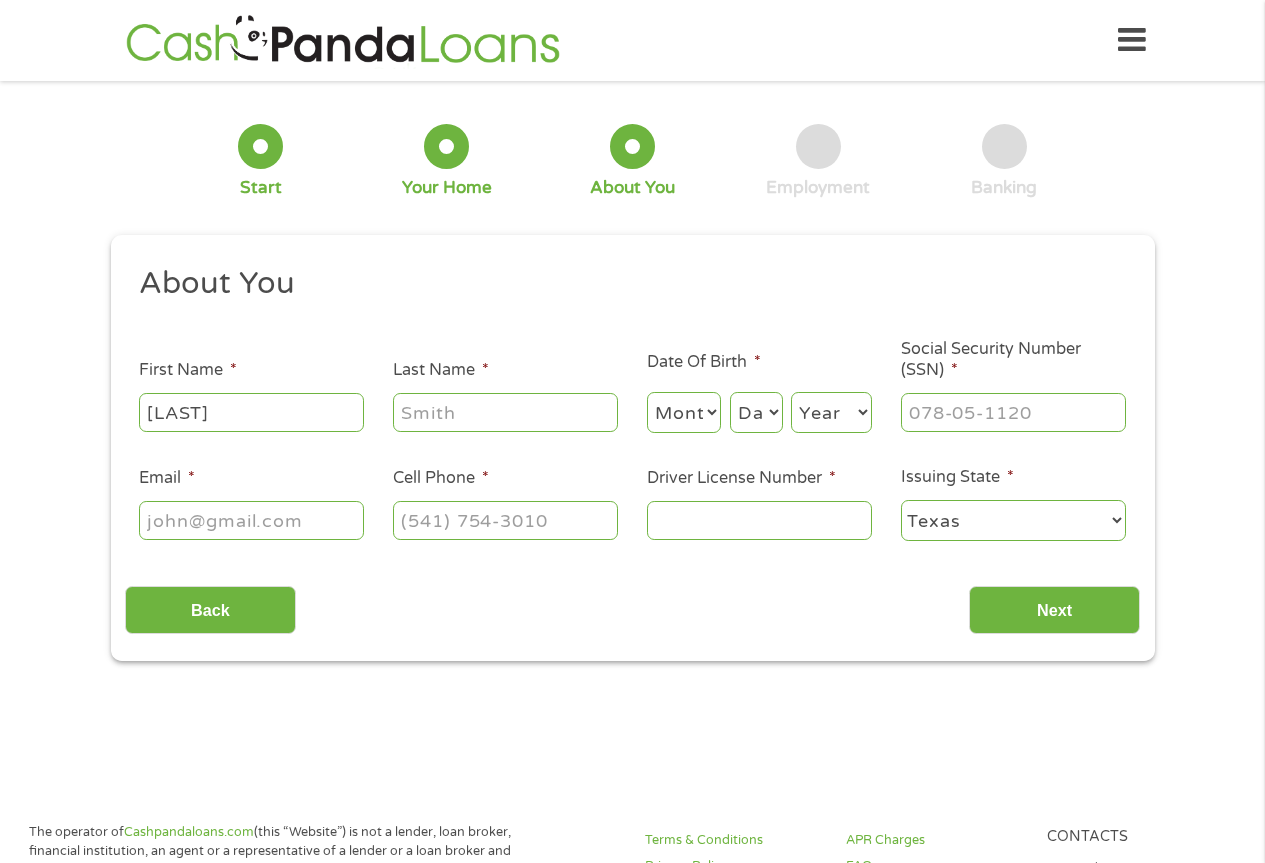 type on "[LAST]" 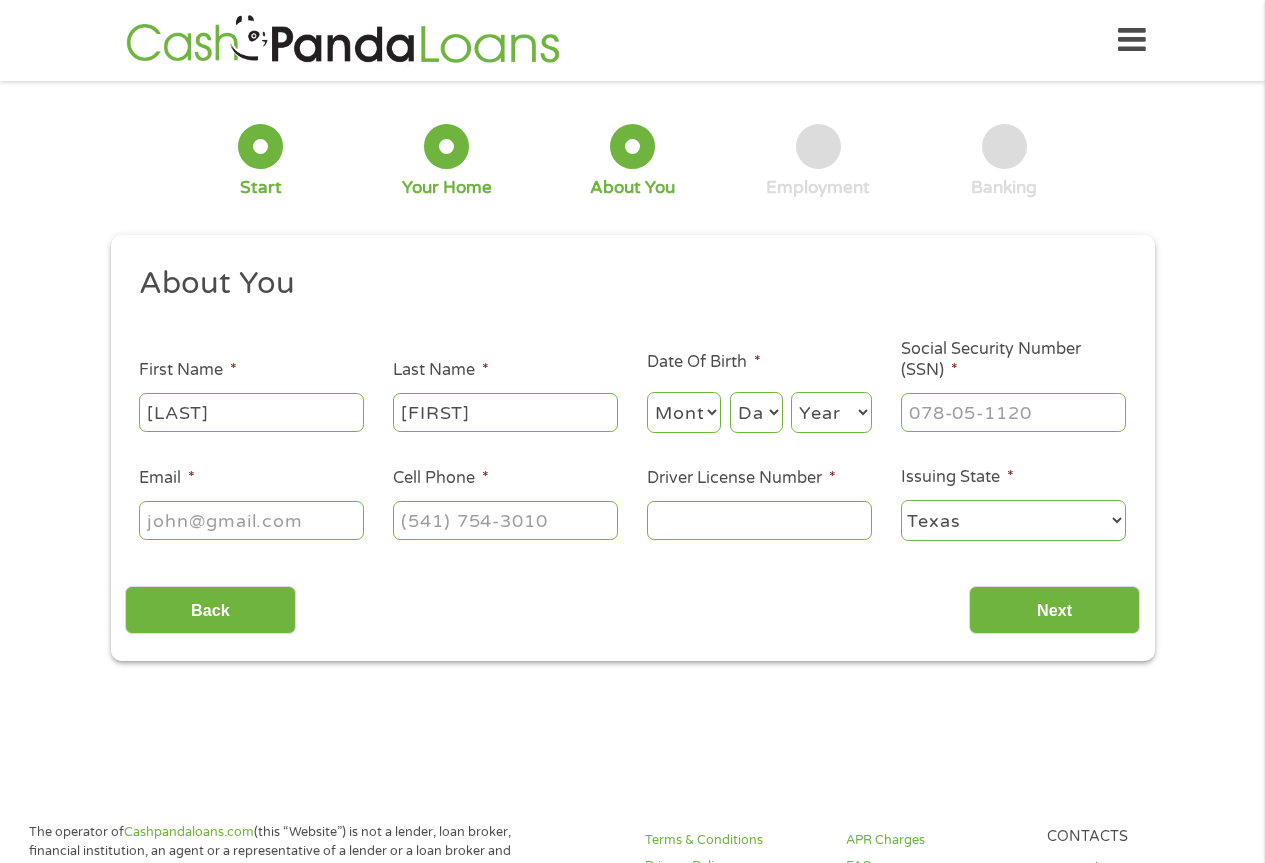 type on "[FIRST]" 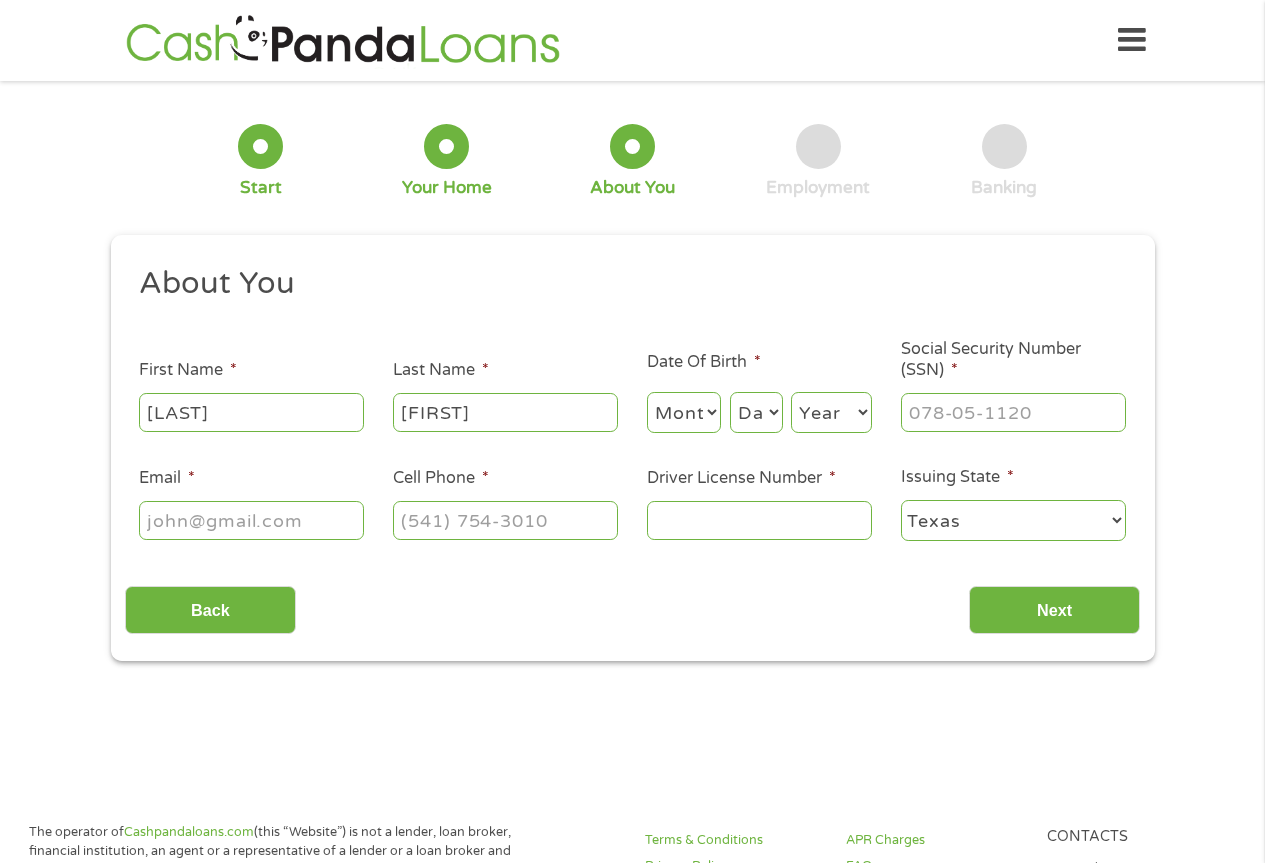 click on "Month 1 2 3 4 5 6 7 8 9 10 11 12" at bounding box center (684, 412) 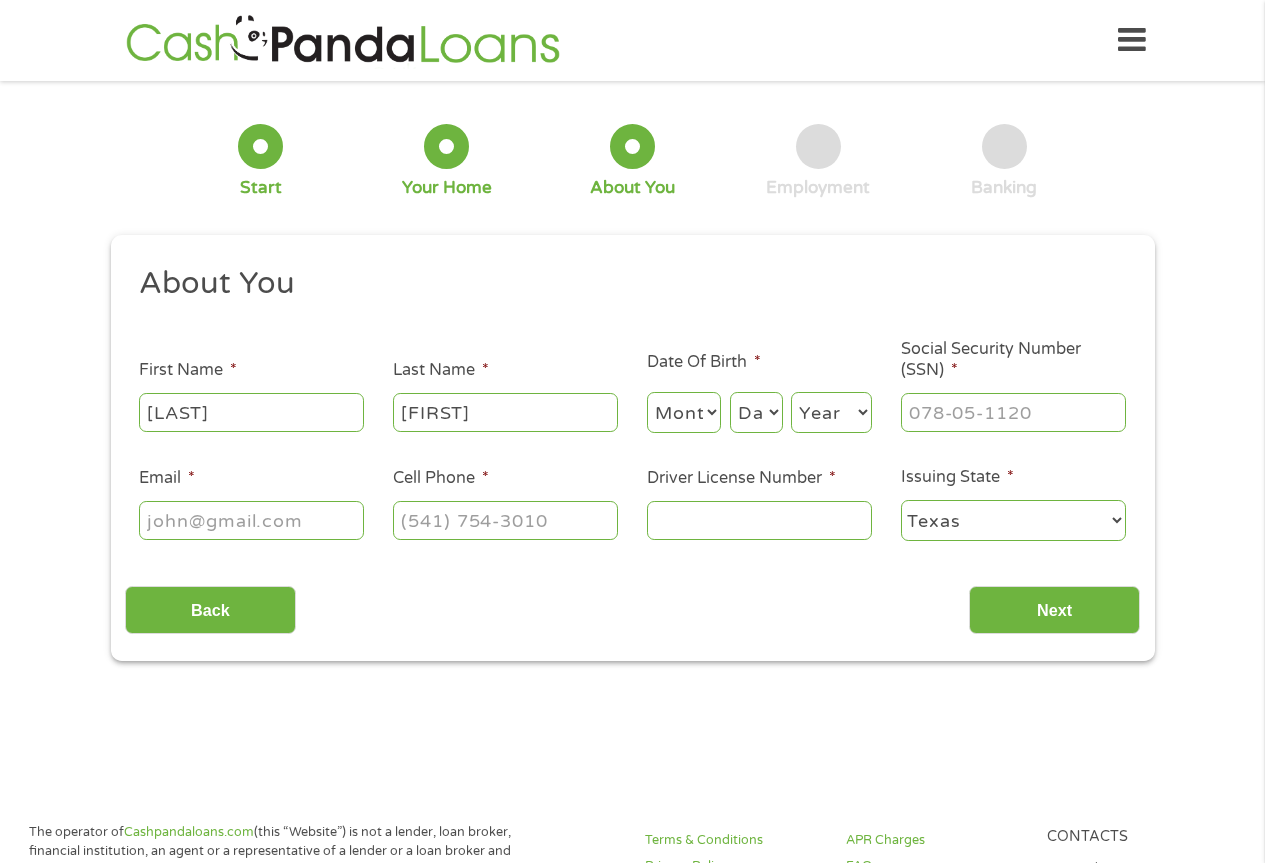 select on "4" 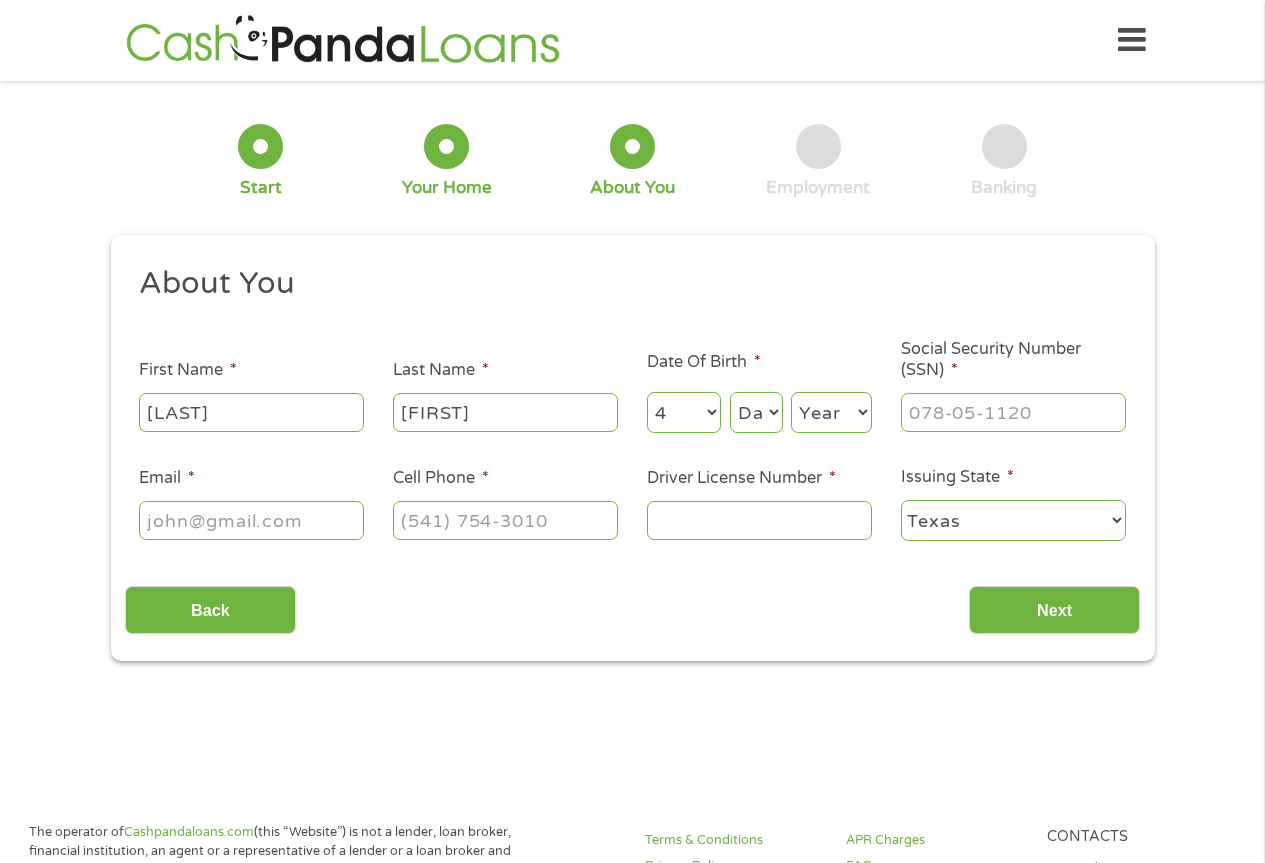 click on "Month 1 2 3 4 5 6 7 8 9 10 11 12" at bounding box center (684, 412) 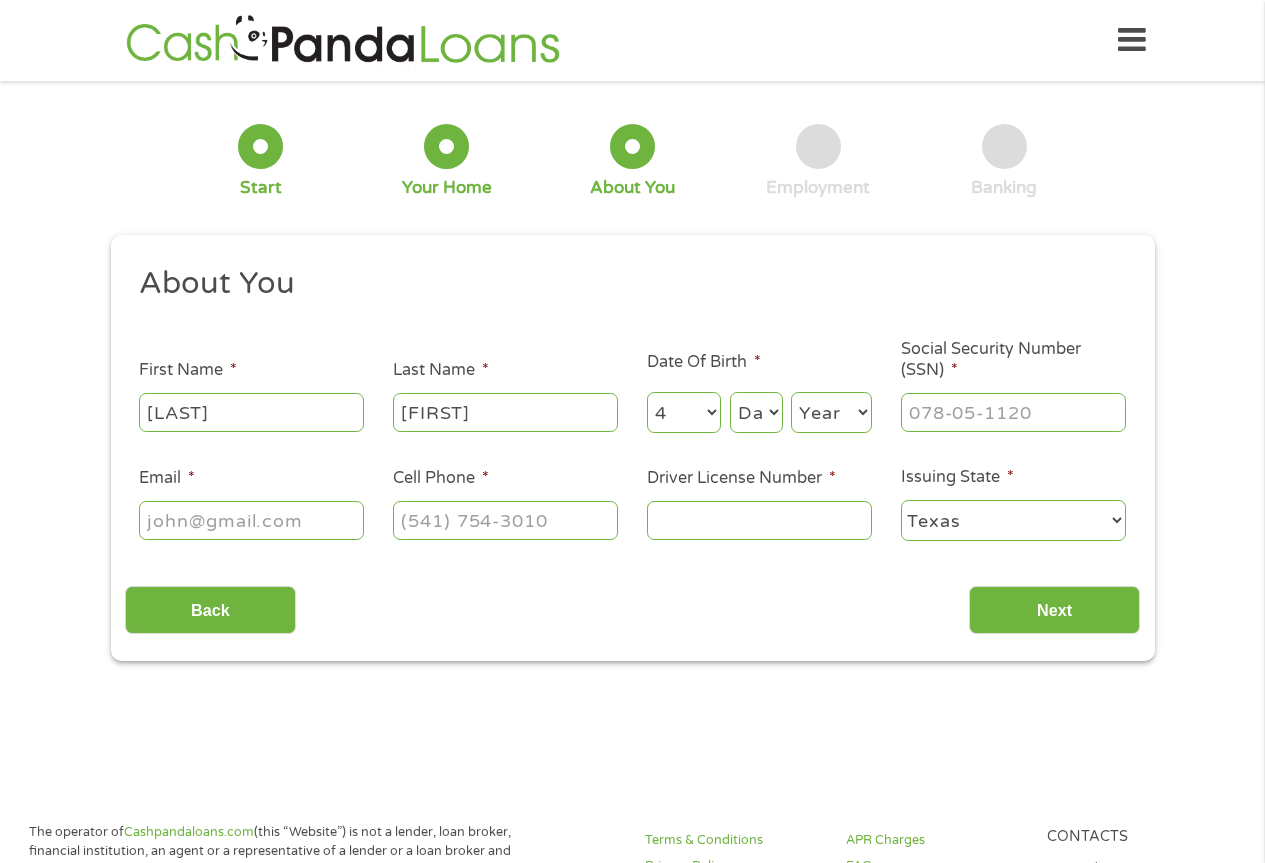 click on "Day 1 2 3 4 5 6 7 8 9 10 11 12 13 14 15 16 17 18 19 20 21 22 23 24 25 26 27 28 29 30 31" at bounding box center (756, 412) 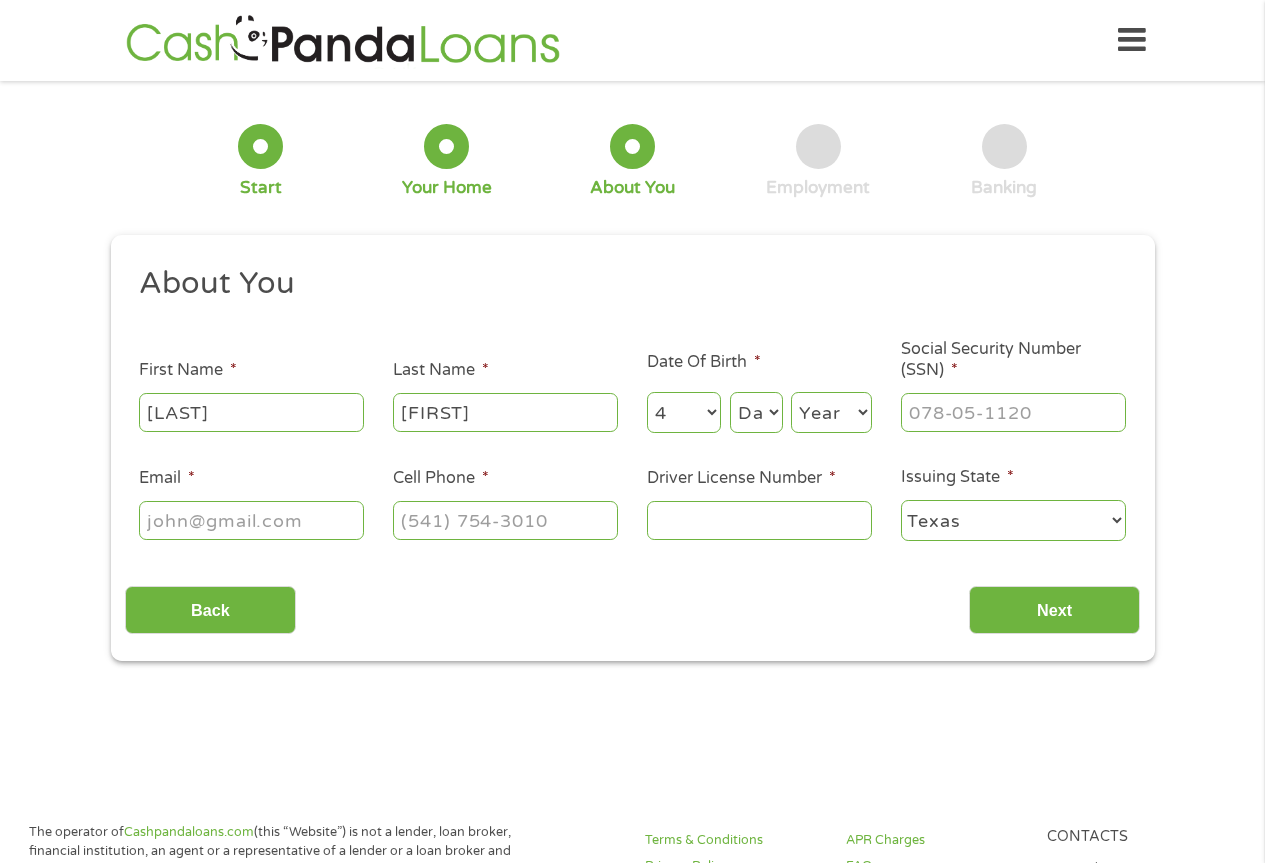 select on "8" 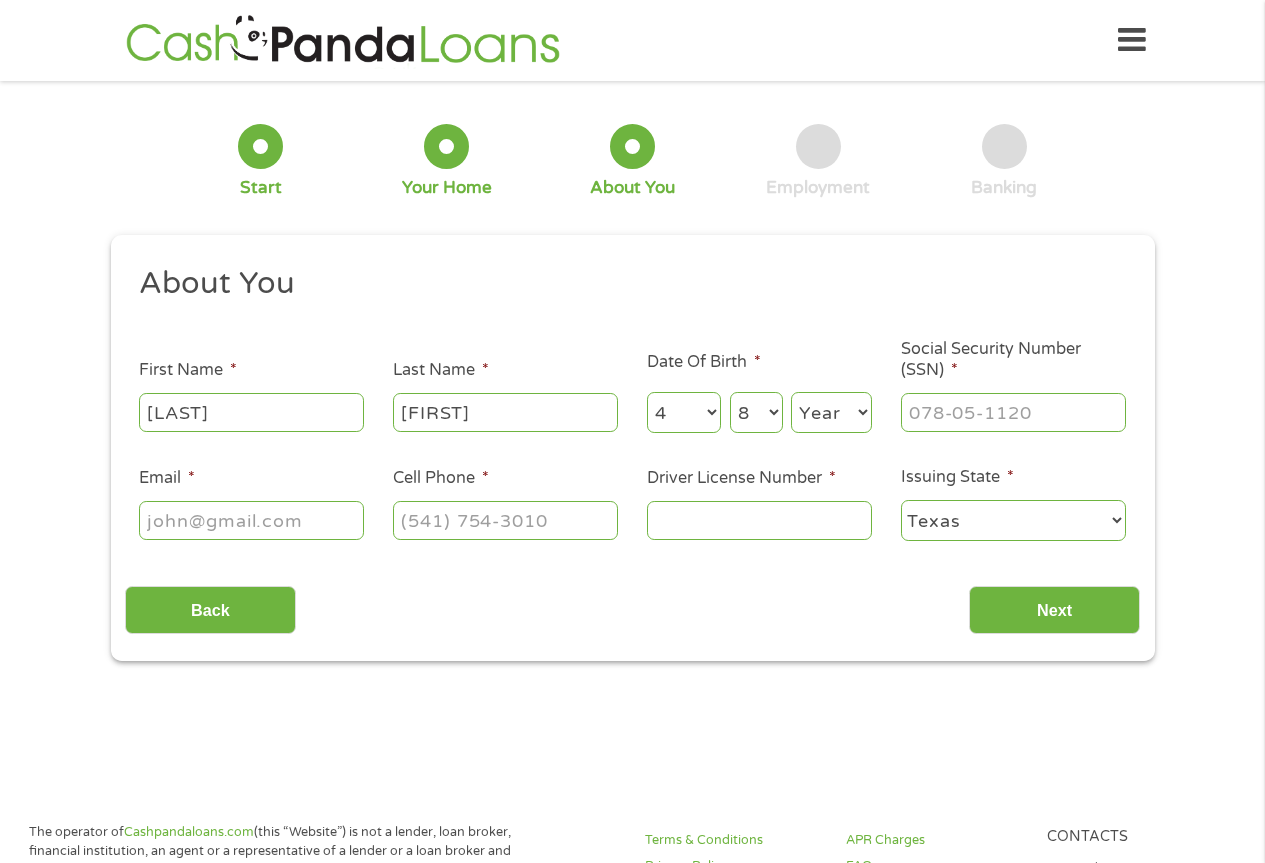 click on "Day 1 2 3 4 5 6 7 8 9 10 11 12 13 14 15 16 17 18 19 20 21 22 23 24 25 26 27 28 29 30 31" at bounding box center (756, 412) 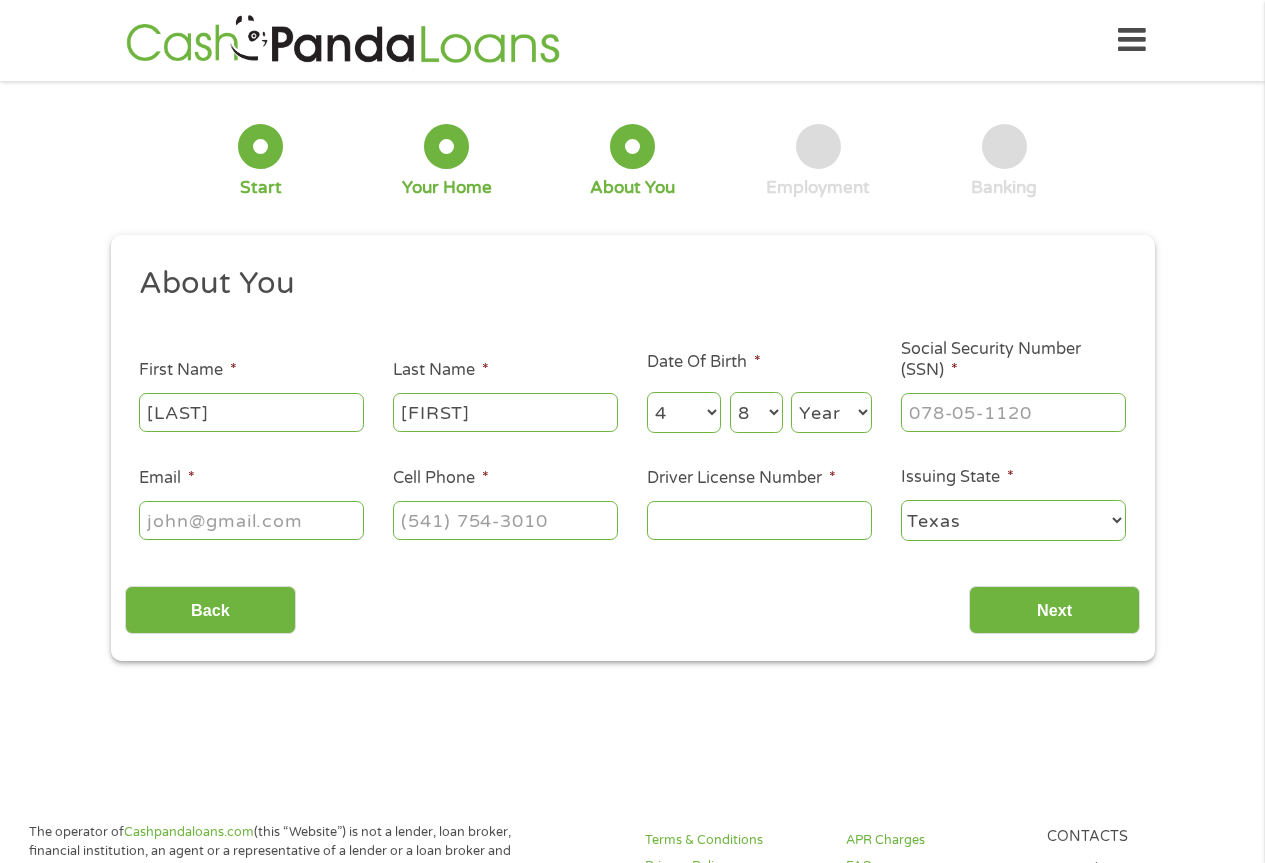 click on "Year 2007 2006 2005 2004 2003 2002 2001 2000 1999 1998 1997 1996 1995 1994 1993 1992 1991 1990 1989 1988 1987 1986 1985 1984 1983 1982 1981 1980 1979 1978 1977 1976 1975 1974 1973 1972 1971 1970 1969 1968 1967 1966 1965 1964 1963 1962 1961 1960 1959 1958 1957 1956 1955 1954 1953 1952 1951 1950 1949 1948 1947 1946 1945 1944 1943 1942 1941 1940 1939 1938 1937 1936 1935 1934 1933 1932 1931 1930 1929 1928 1927 1926 1925 1924 1923 1922 1921 1920" at bounding box center (831, 412) 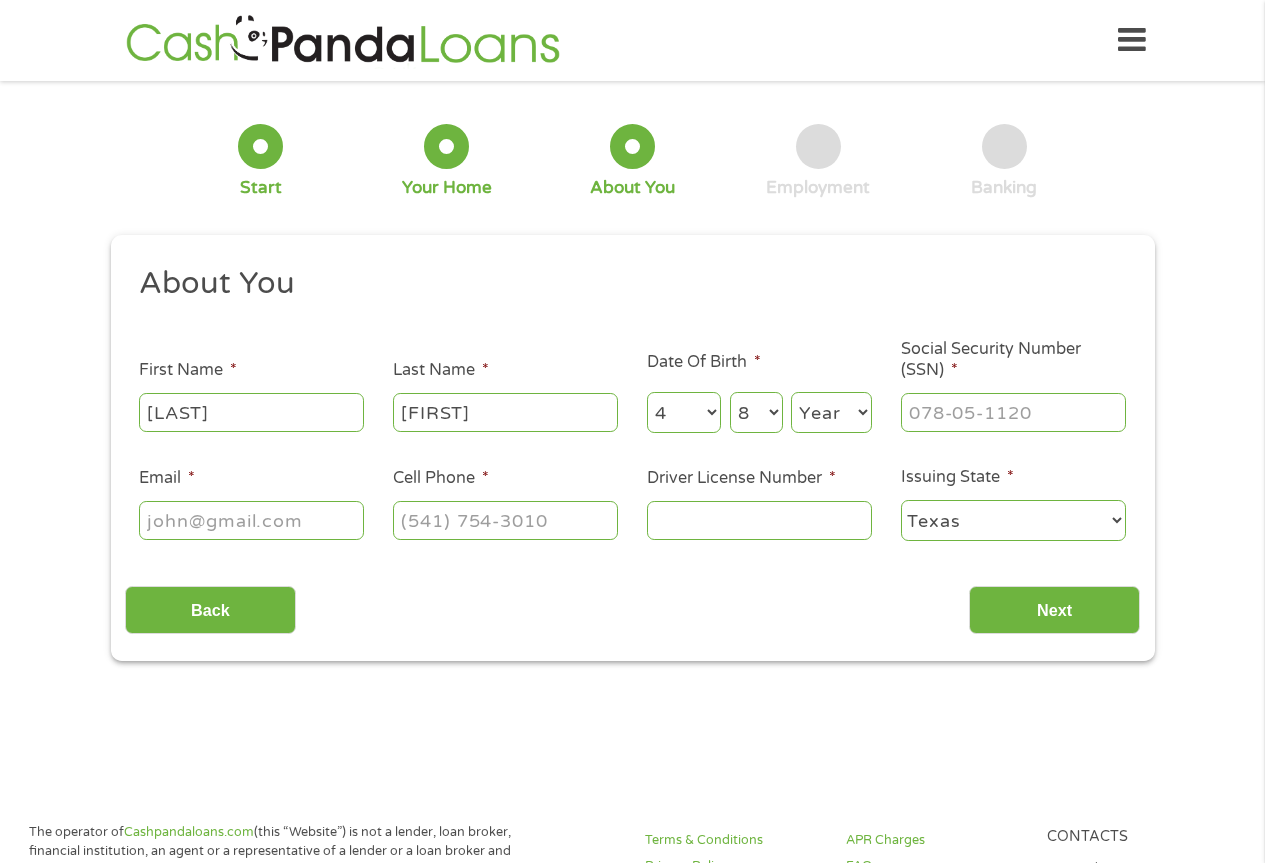select on "1967" 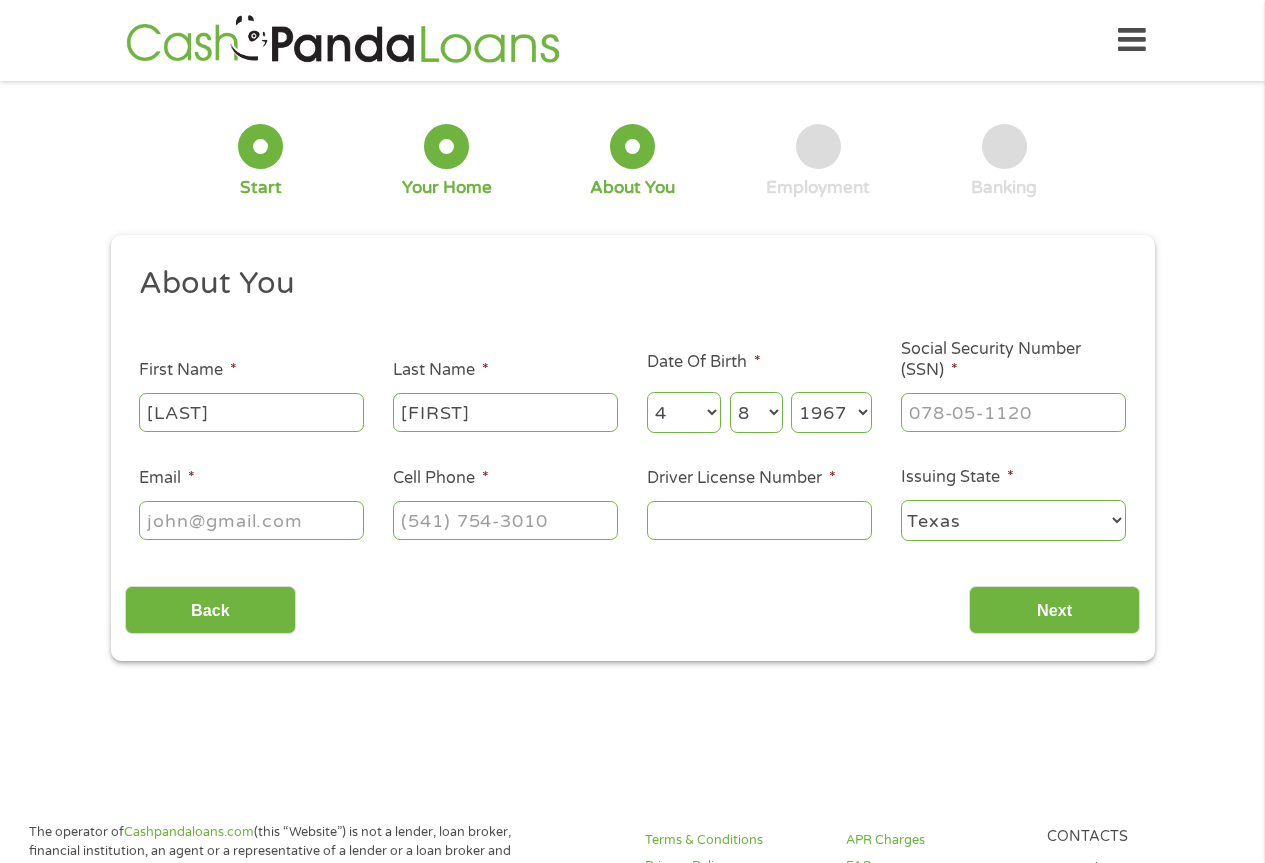 click on "Year 2007 2006 2005 2004 2003 2002 2001 2000 1999 1998 1997 1996 1995 1994 1993 1992 1991 1990 1989 1988 1987 1986 1985 1984 1983 1982 1981 1980 1979 1978 1977 1976 1975 1974 1973 1972 1971 1970 1969 1968 1967 1966 1965 1964 1963 1962 1961 1960 1959 1958 1957 1956 1955 1954 1953 1952 1951 1950 1949 1948 1947 1946 1945 1944 1943 1942 1941 1940 1939 1938 1937 1936 1935 1934 1933 1932 1931 1930 1929 1928 1927 1926 1925 1924 1923 1922 1921 1920" at bounding box center (831, 412) 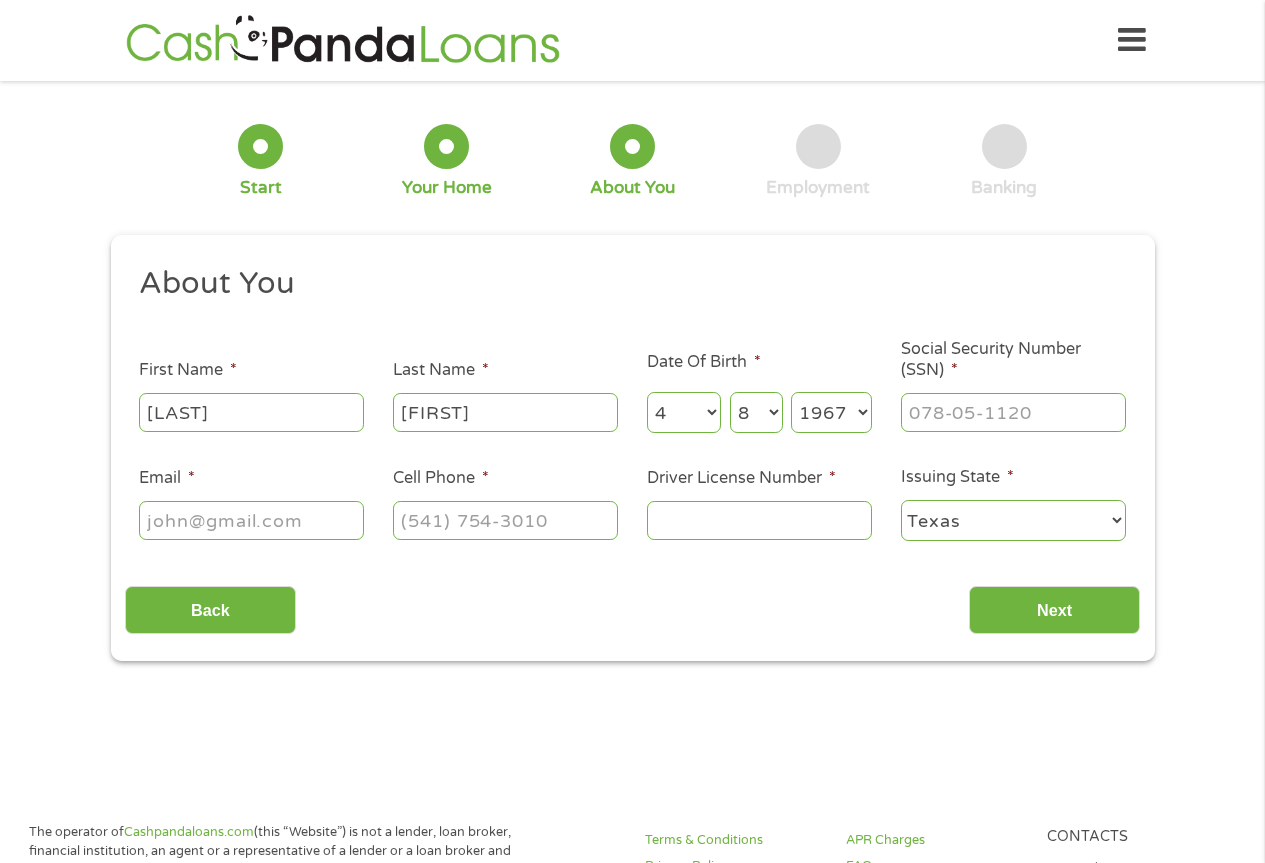 type on "___-__-____" 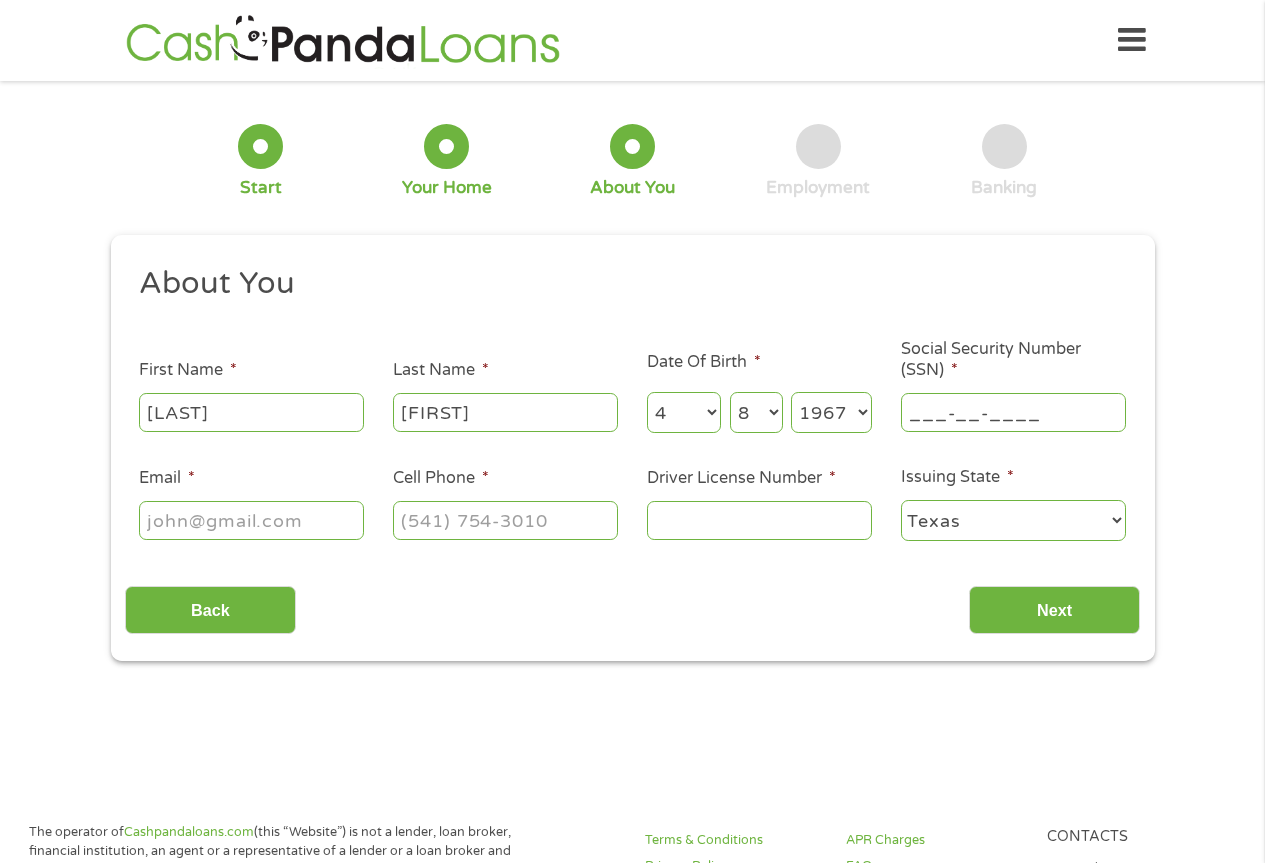 click on "___-__-____" at bounding box center [1013, 412] 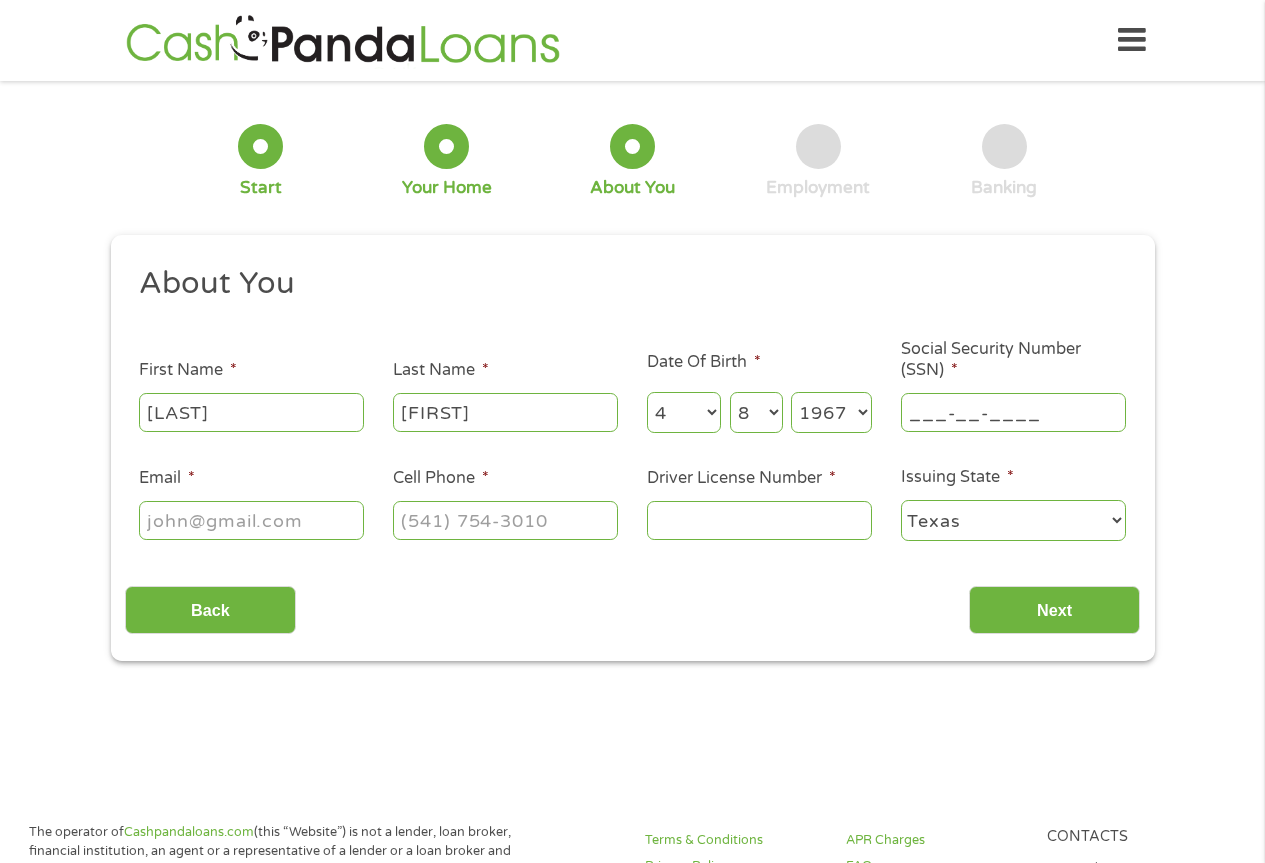 type 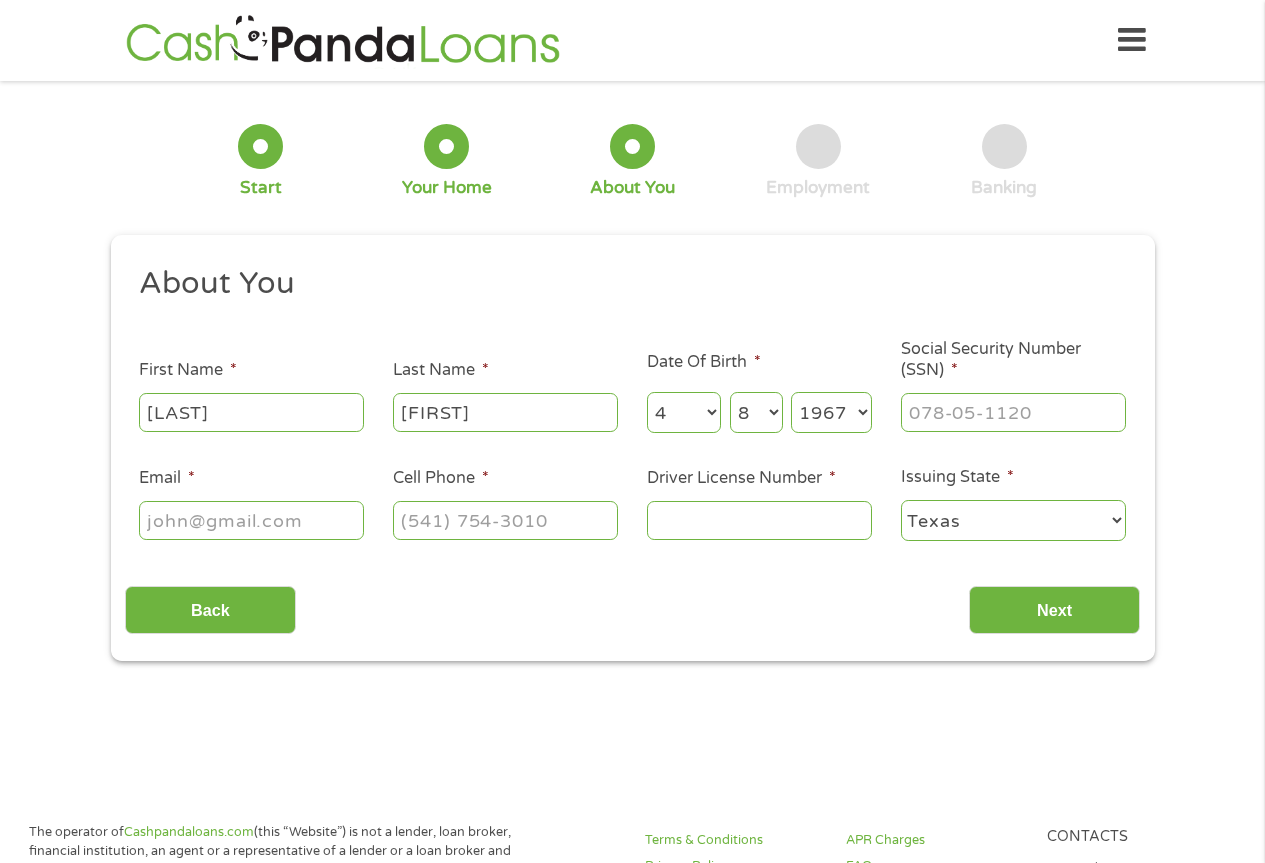 click on "Email *" at bounding box center (251, 520) 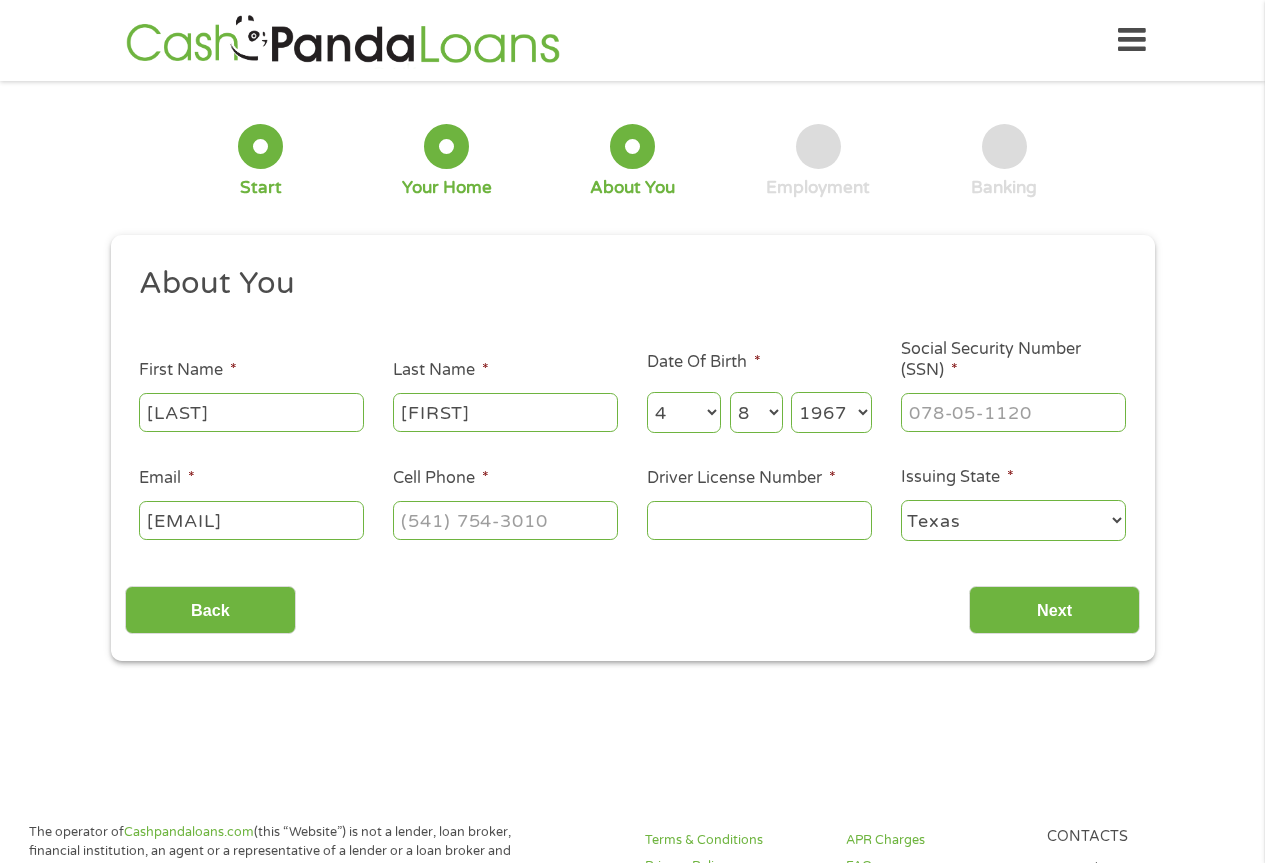 scroll, scrollTop: 0, scrollLeft: 45, axis: horizontal 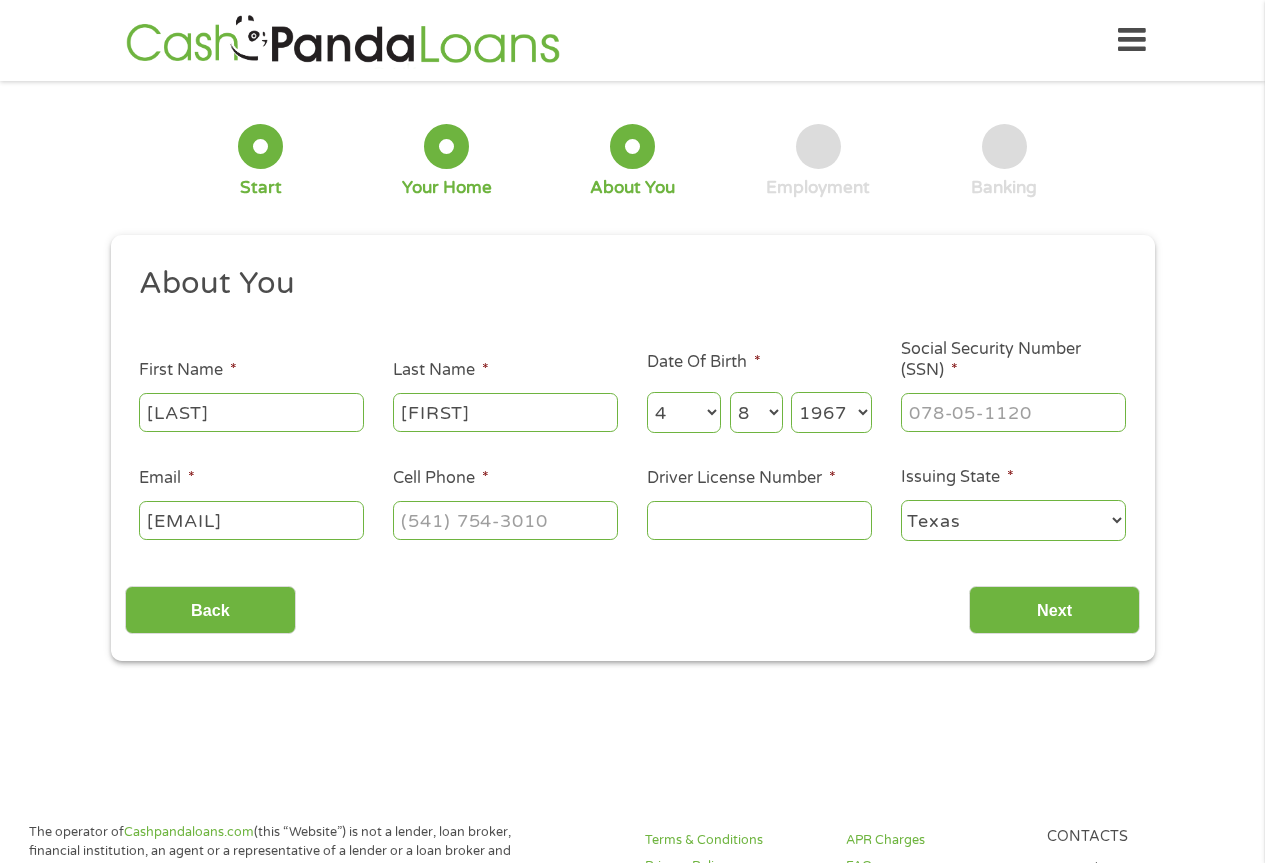 type on "[EMAIL]" 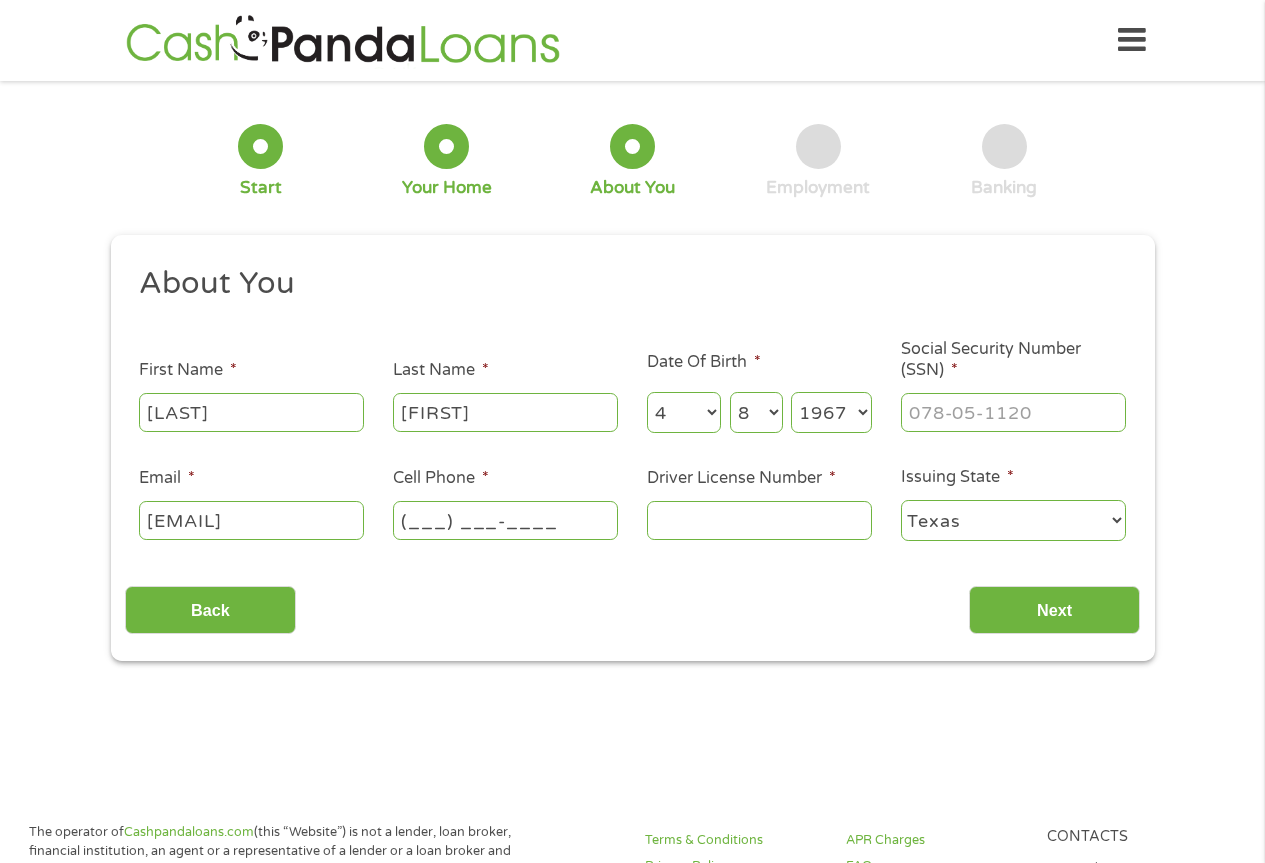 scroll, scrollTop: 0, scrollLeft: 0, axis: both 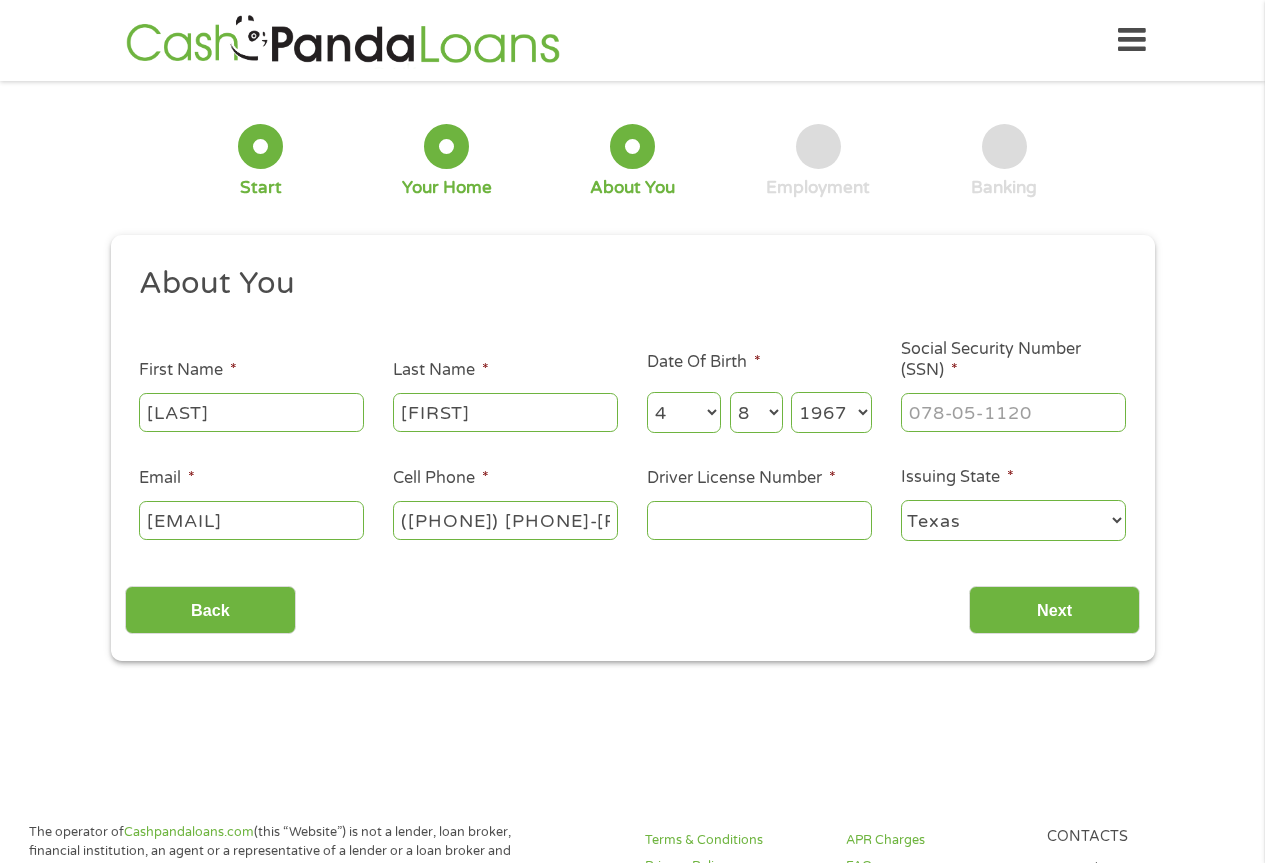 type on "([PHONE]) [PHONE]-[PHONE]" 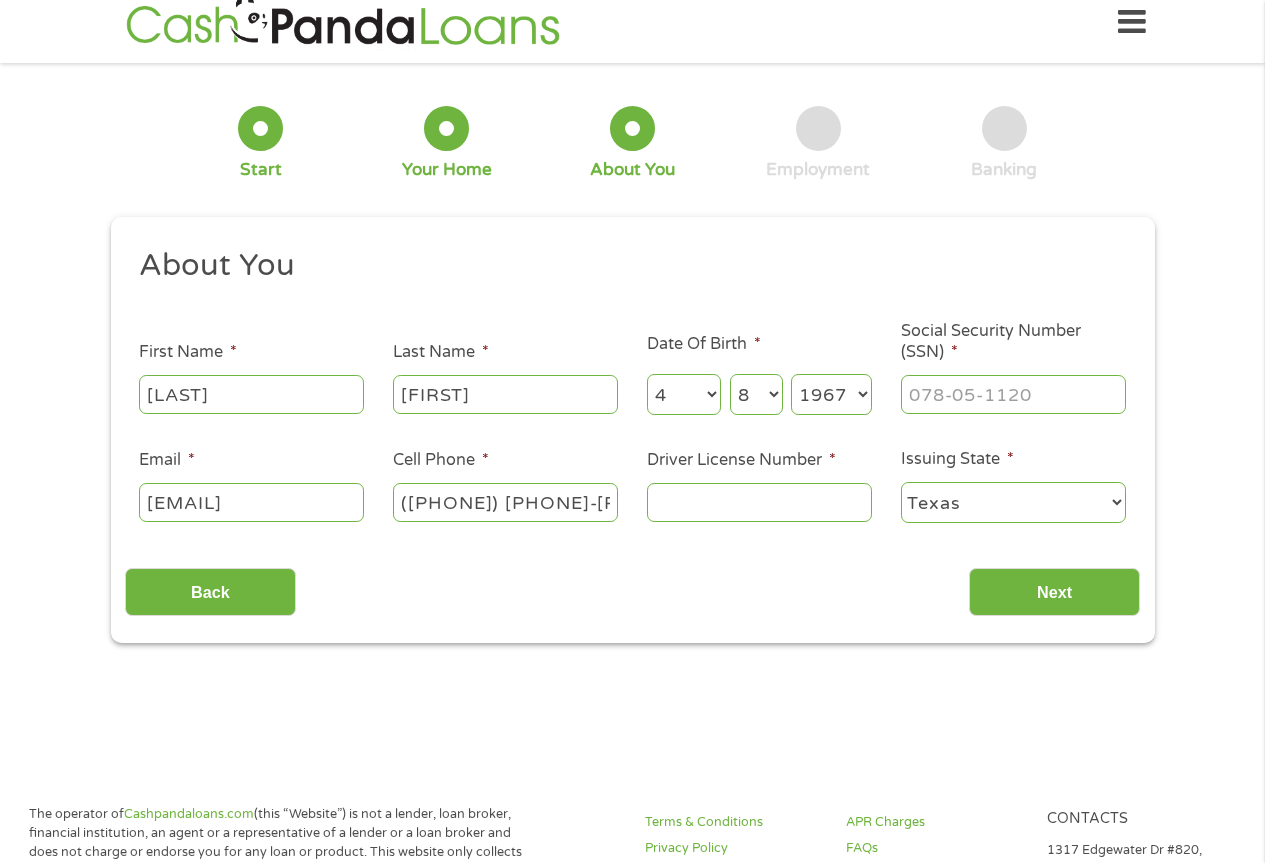 scroll, scrollTop: 0, scrollLeft: 0, axis: both 